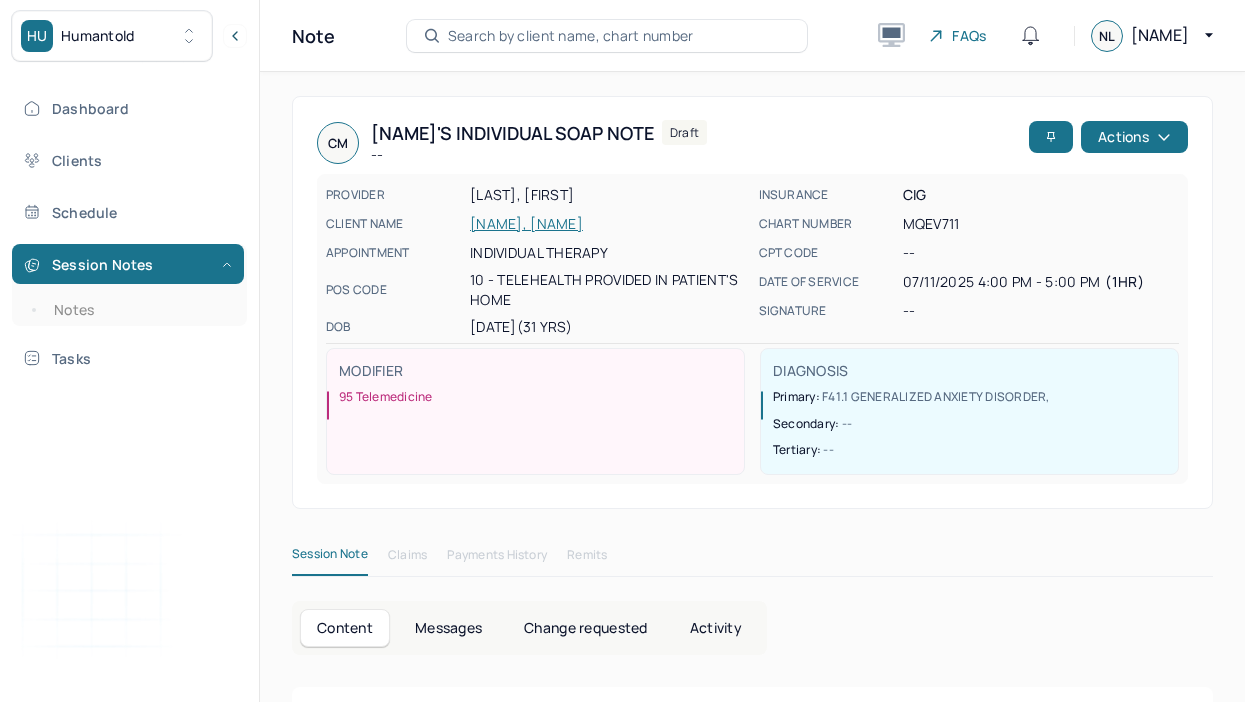 scroll, scrollTop: 0, scrollLeft: 0, axis: both 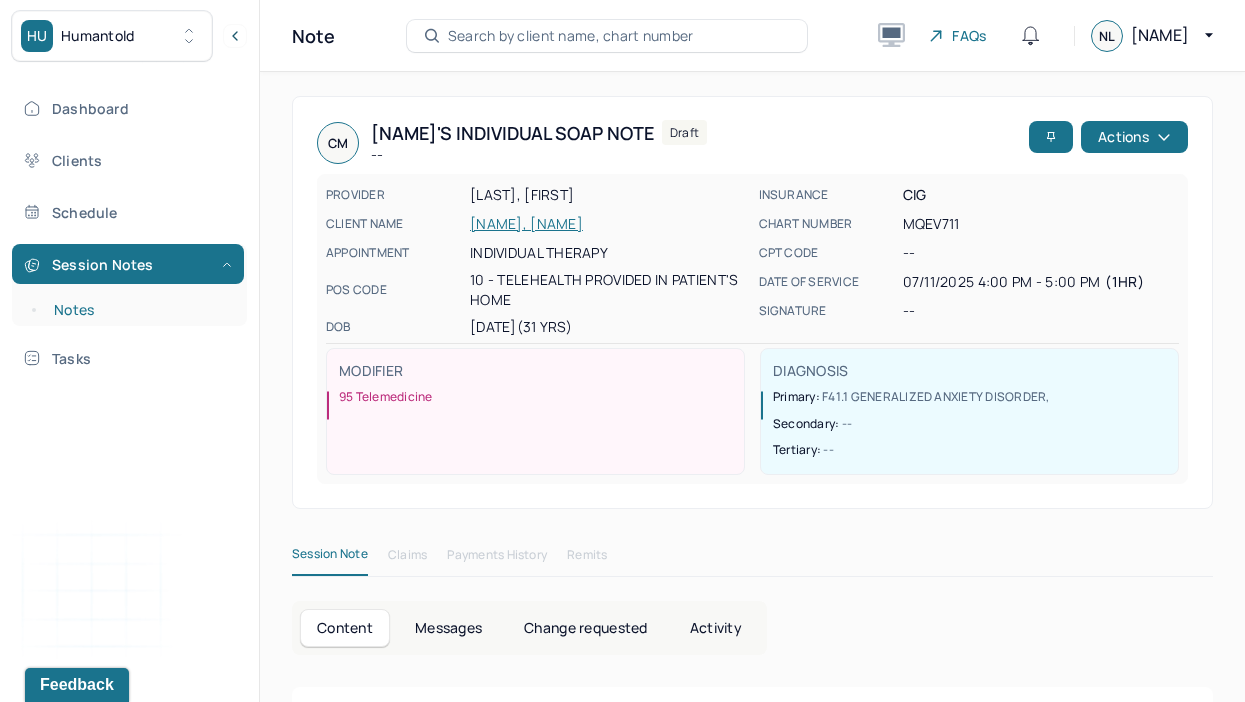 click on "Notes" at bounding box center [139, 310] 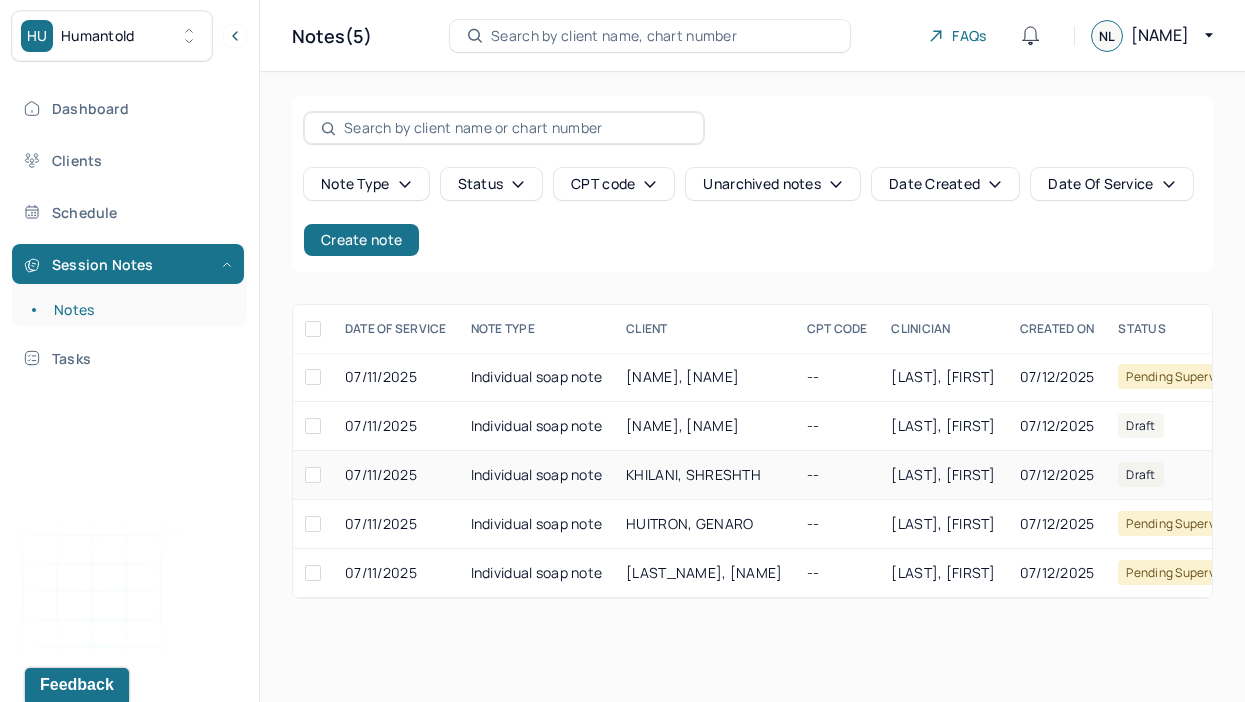 click on "KHILANI, SHRESHTH" at bounding box center [693, 474] 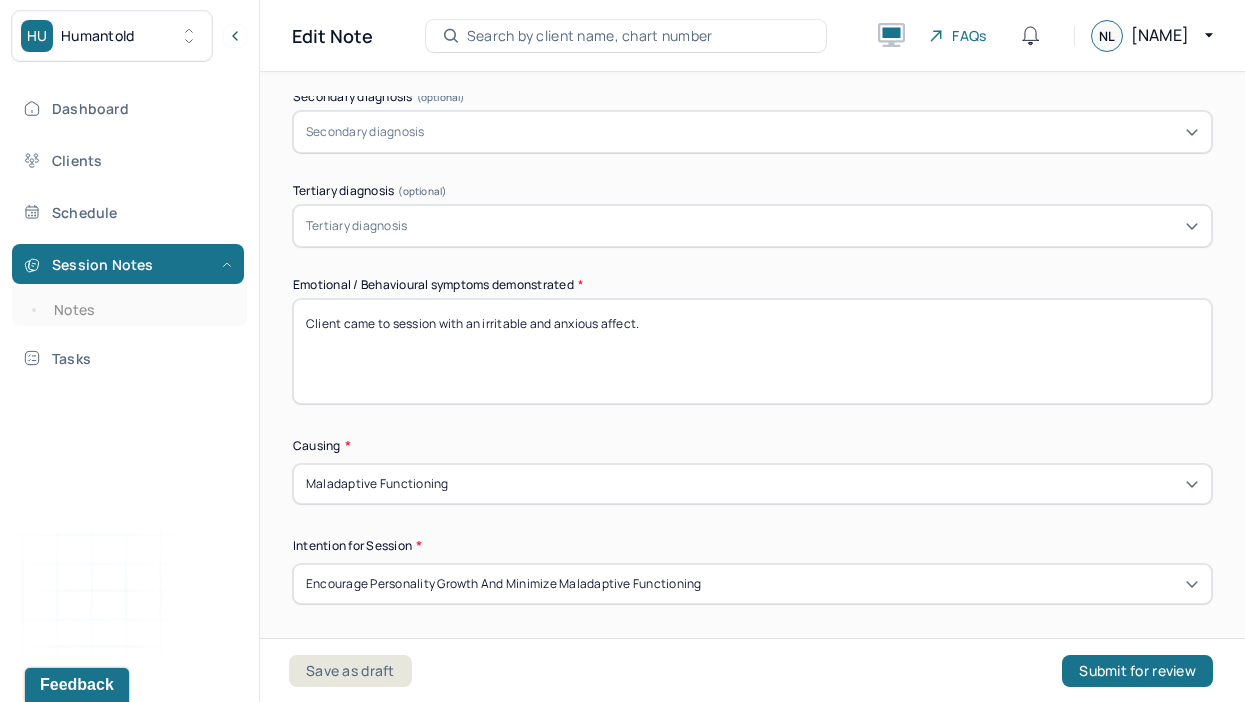 scroll, scrollTop: 886, scrollLeft: 0, axis: vertical 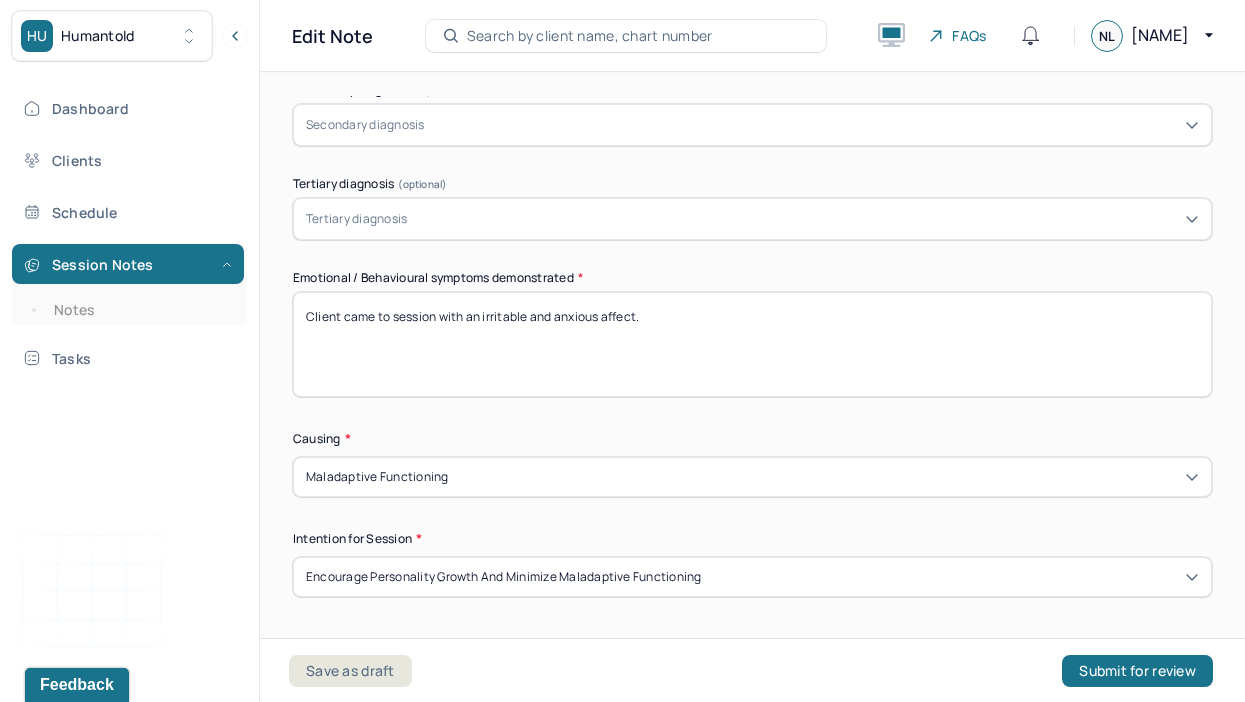 click on "Client came to session with an irritable and anxious affect." at bounding box center (752, 344) 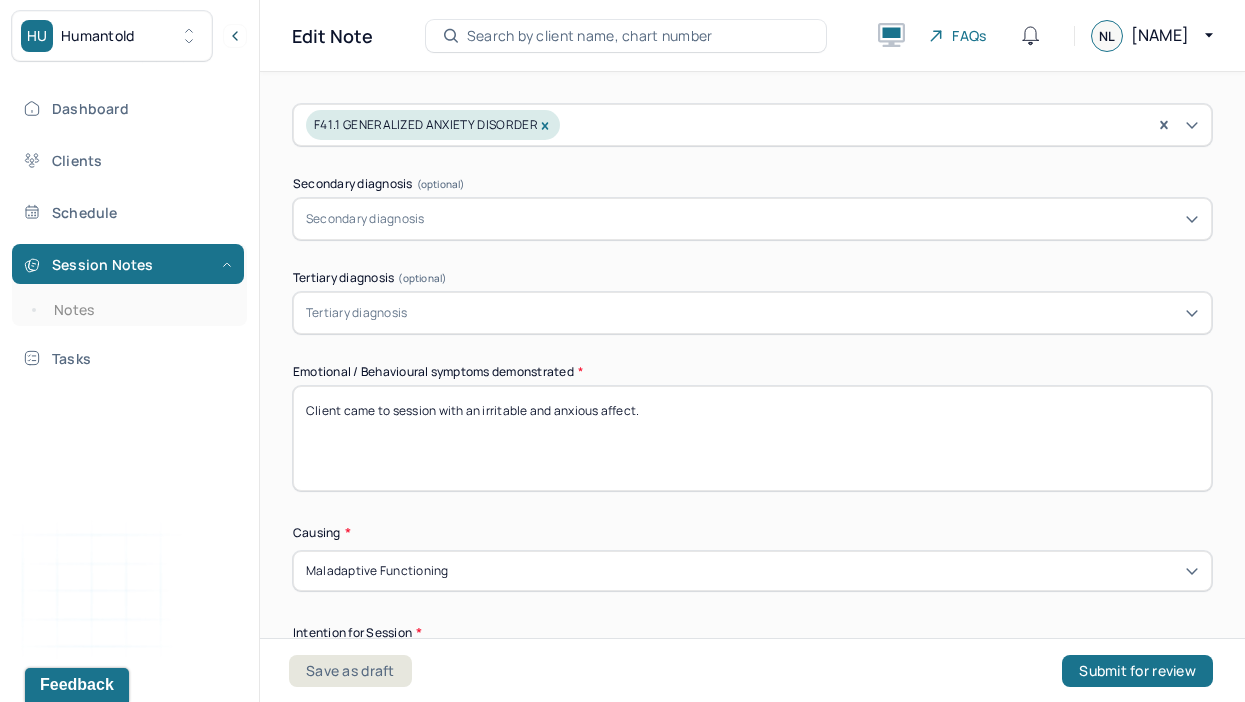 scroll, scrollTop: 808, scrollLeft: 0, axis: vertical 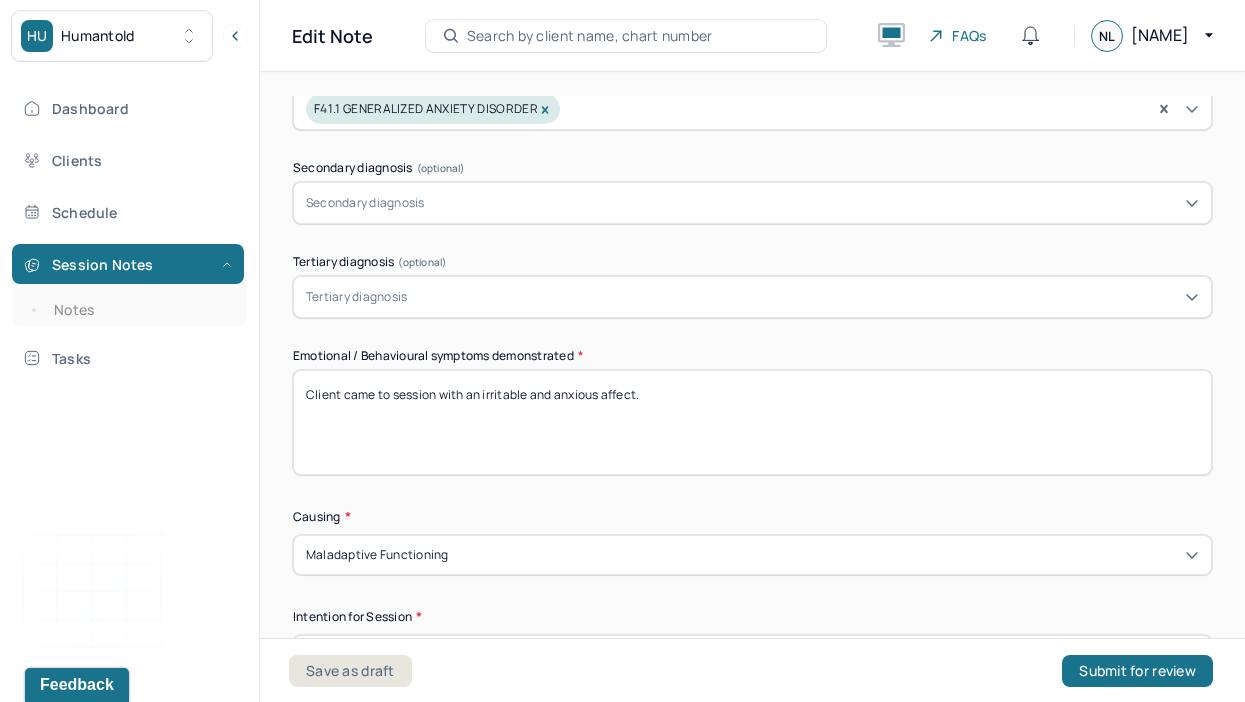 drag, startPoint x: 694, startPoint y: 394, endPoint x: 557, endPoint y: 391, distance: 137.03284 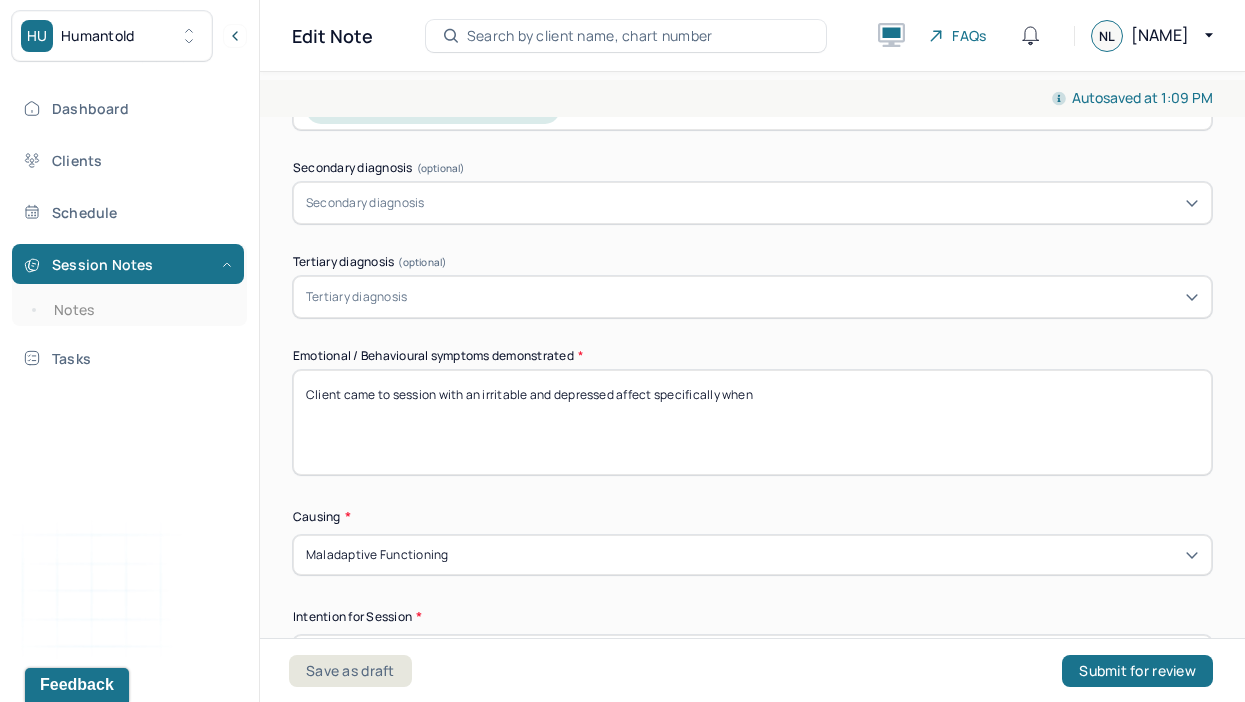 drag, startPoint x: 392, startPoint y: 391, endPoint x: 439, endPoint y: 400, distance: 47.853943 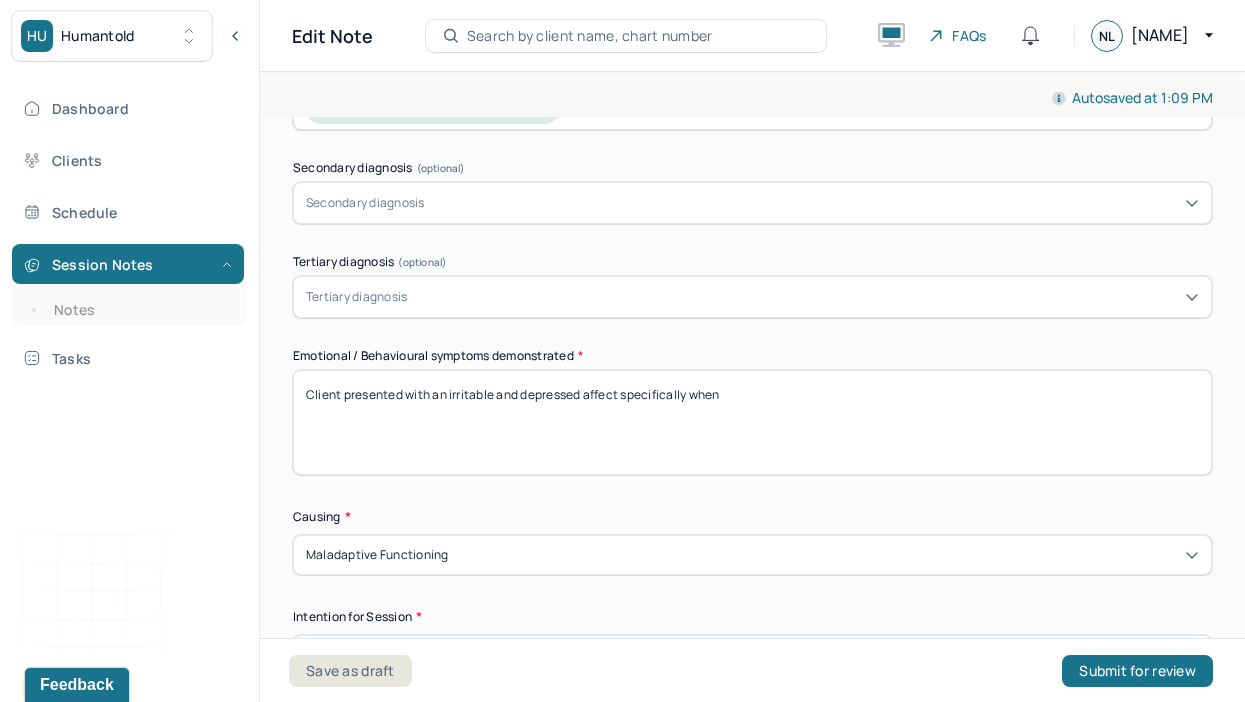 click on "Client came to session with an irritable and depressed affect specifically when" at bounding box center [752, 422] 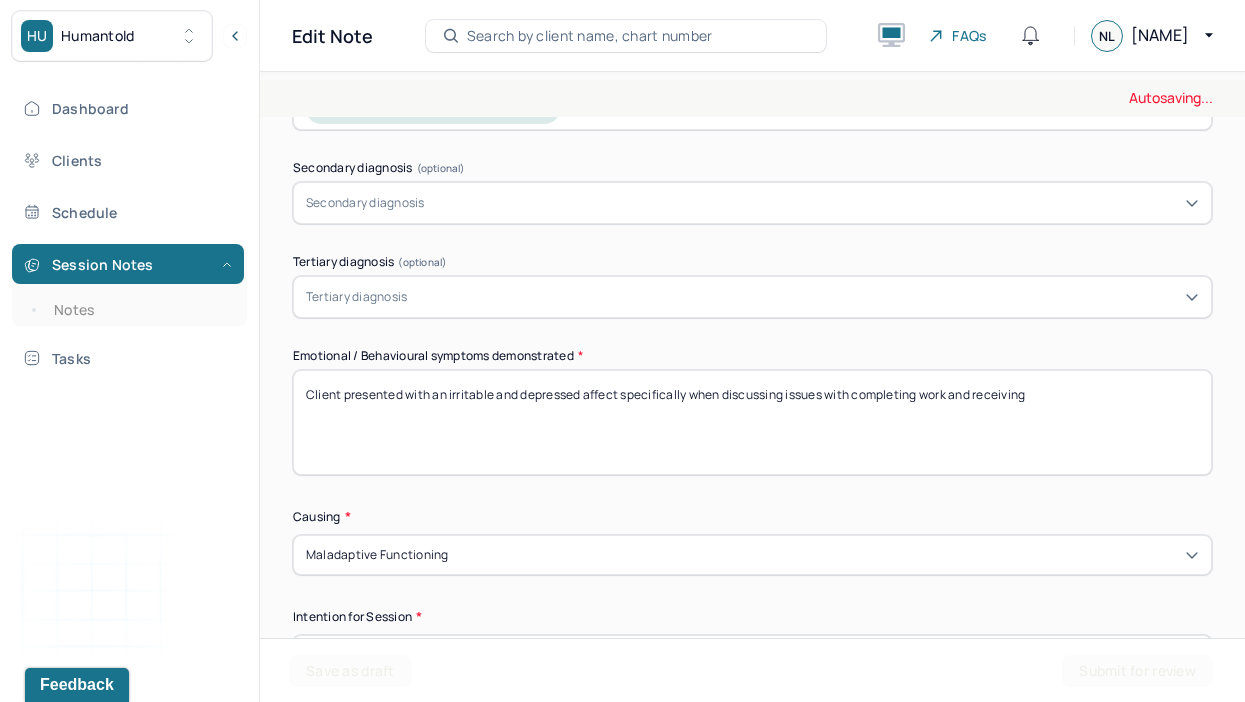 drag, startPoint x: 1053, startPoint y: 390, endPoint x: 977, endPoint y: 391, distance: 76.00658 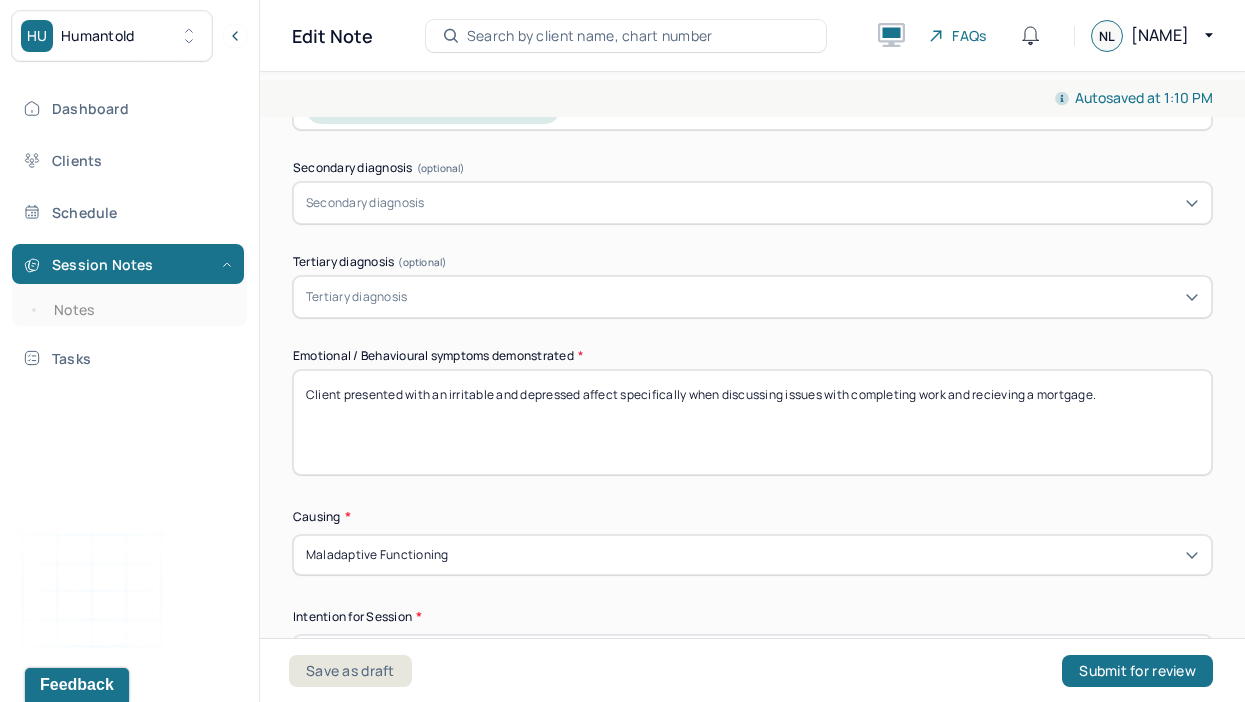 drag, startPoint x: 1123, startPoint y: 393, endPoint x: 978, endPoint y: 394, distance: 145.00345 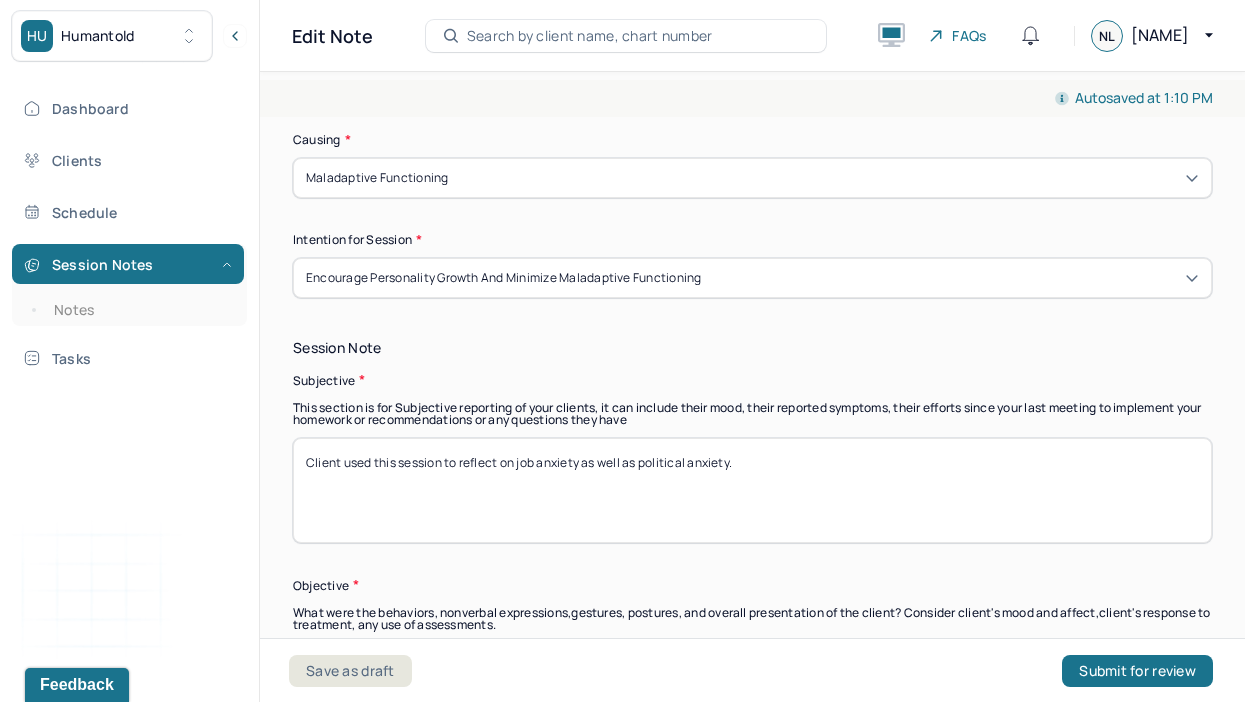scroll, scrollTop: 1213, scrollLeft: 0, axis: vertical 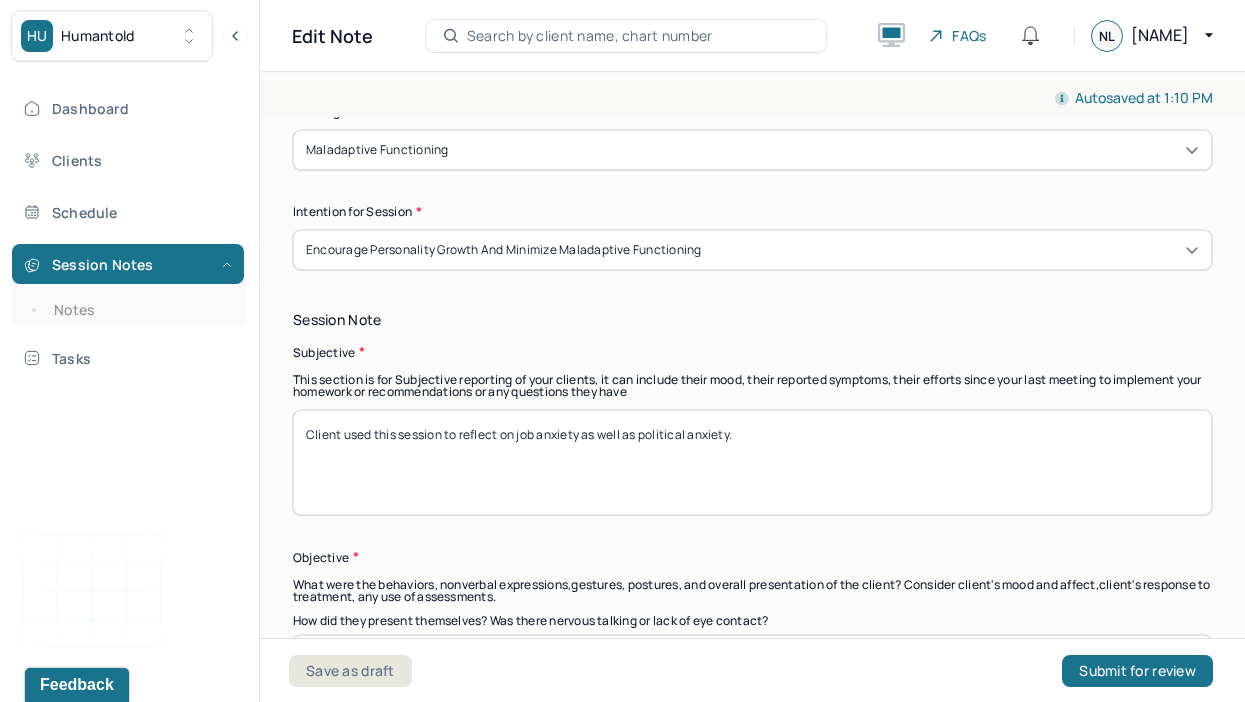 type on "Client presented with an irritable and depressed affect specifically when discussing issues with completing work and applying for a mortgage." 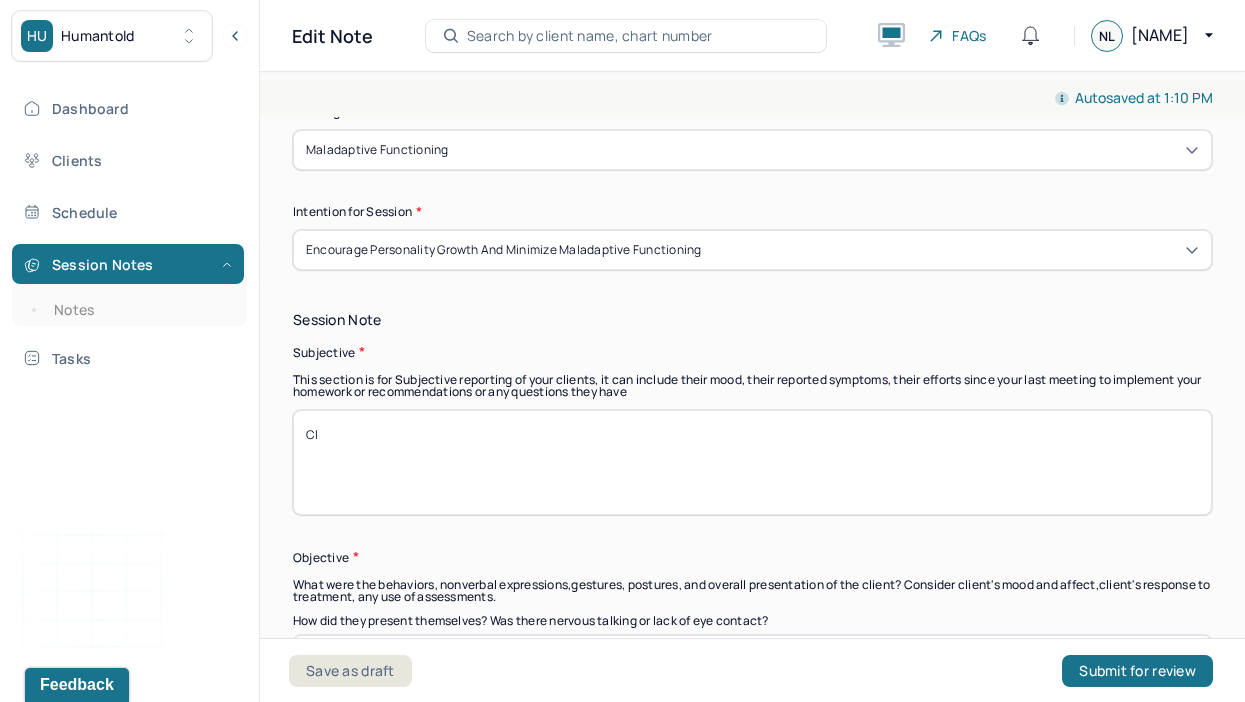 type on "C" 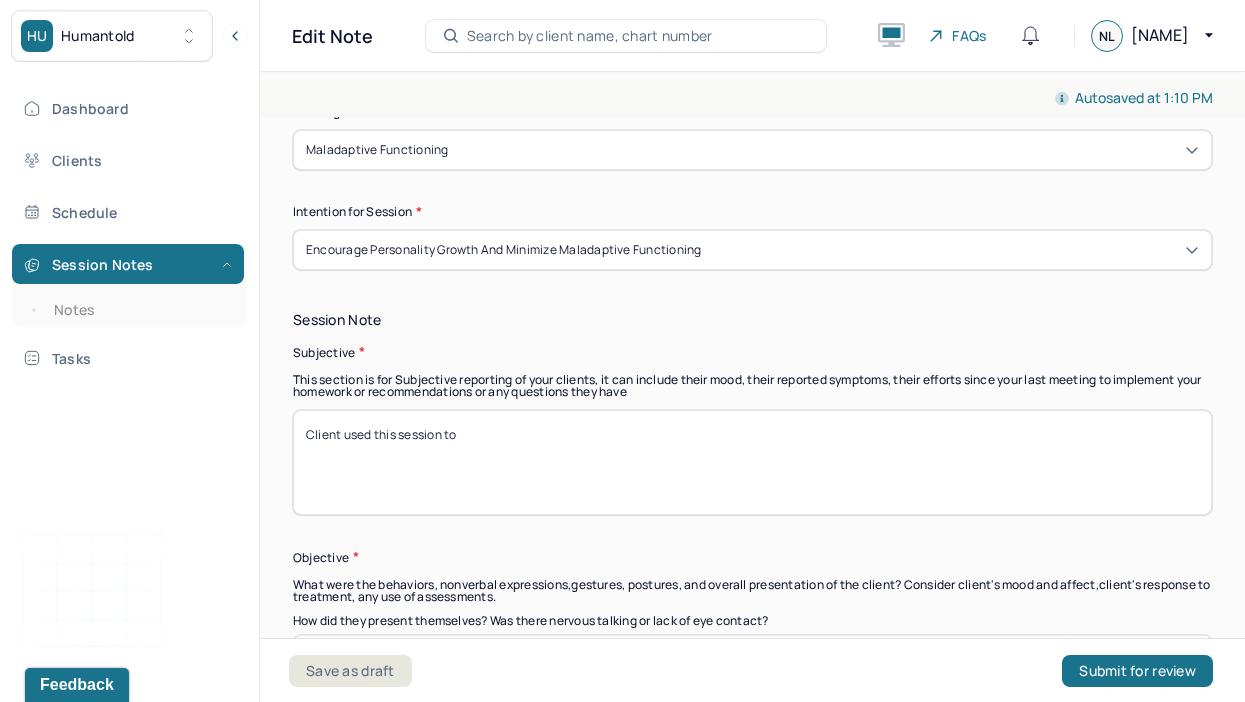 click on "Encourage personality growth and minimize maladaptive functioning" at bounding box center [752, 250] 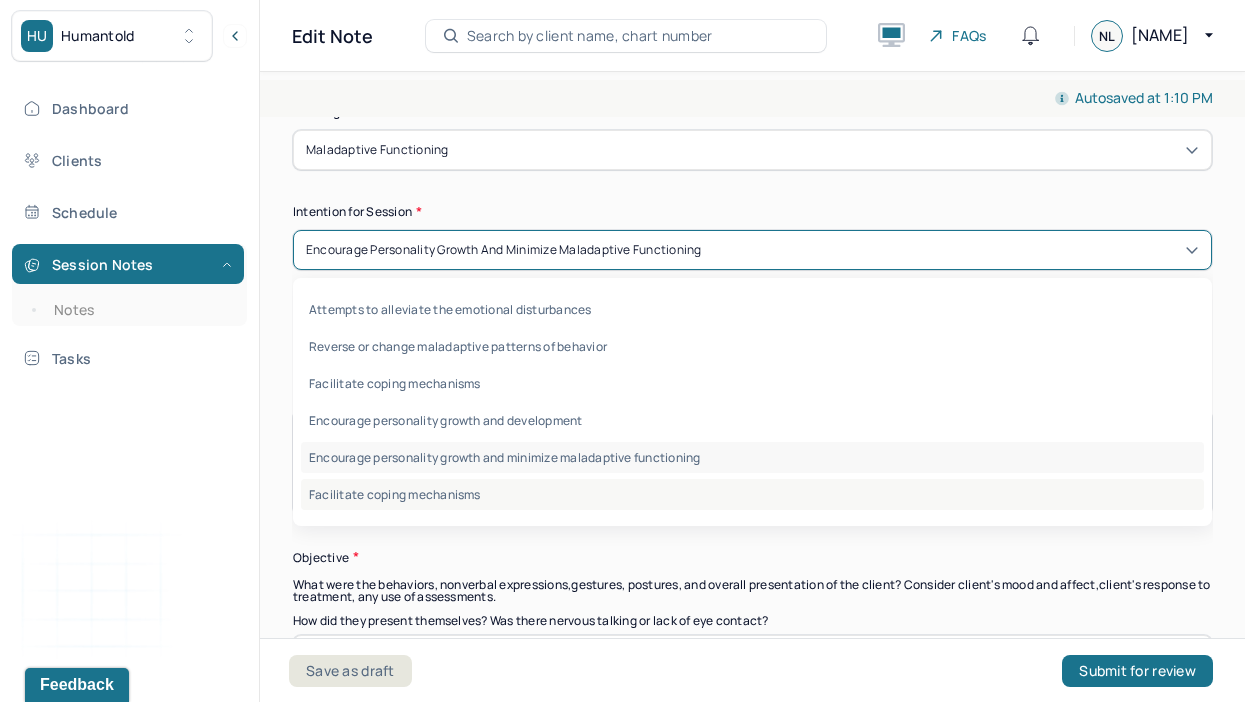 click on "Facilitate coping mechanisms" at bounding box center (752, 494) 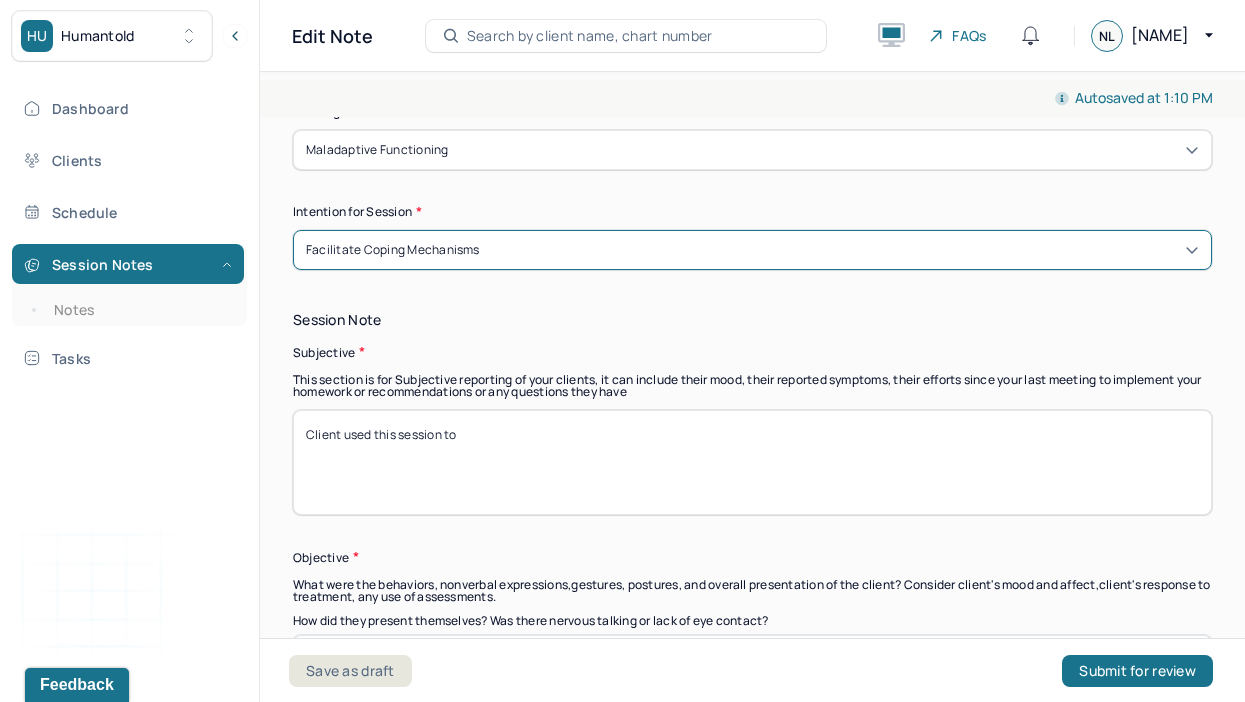 click on "Client used this session to" at bounding box center [752, 462] 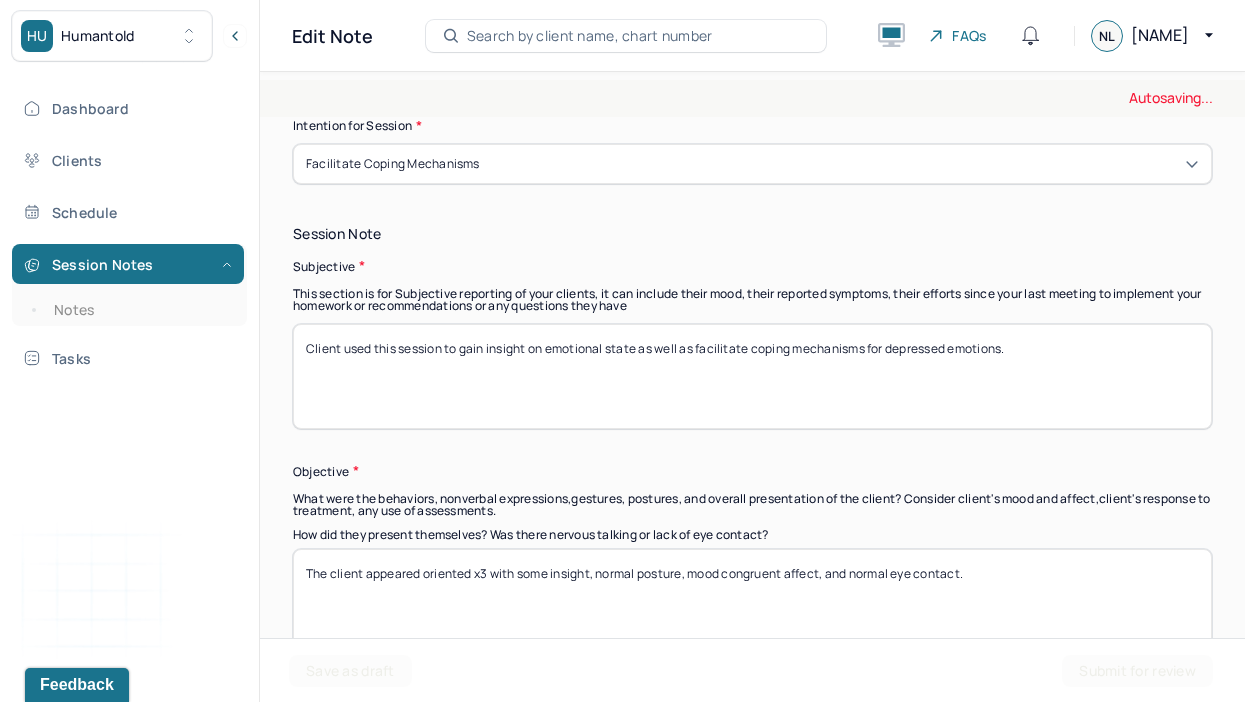 scroll, scrollTop: 1330, scrollLeft: 0, axis: vertical 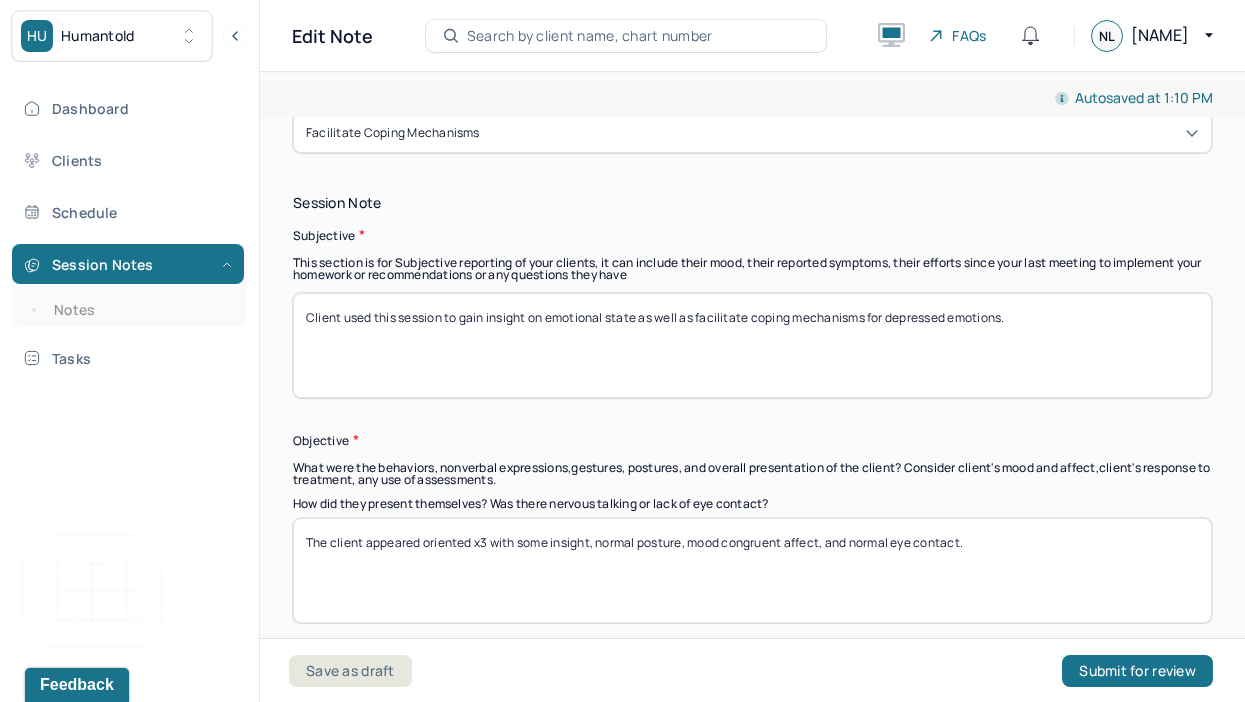 type on "Client used this session to gain insight on emotional state as well as facilitate coping mechanisms for depressed emotions." 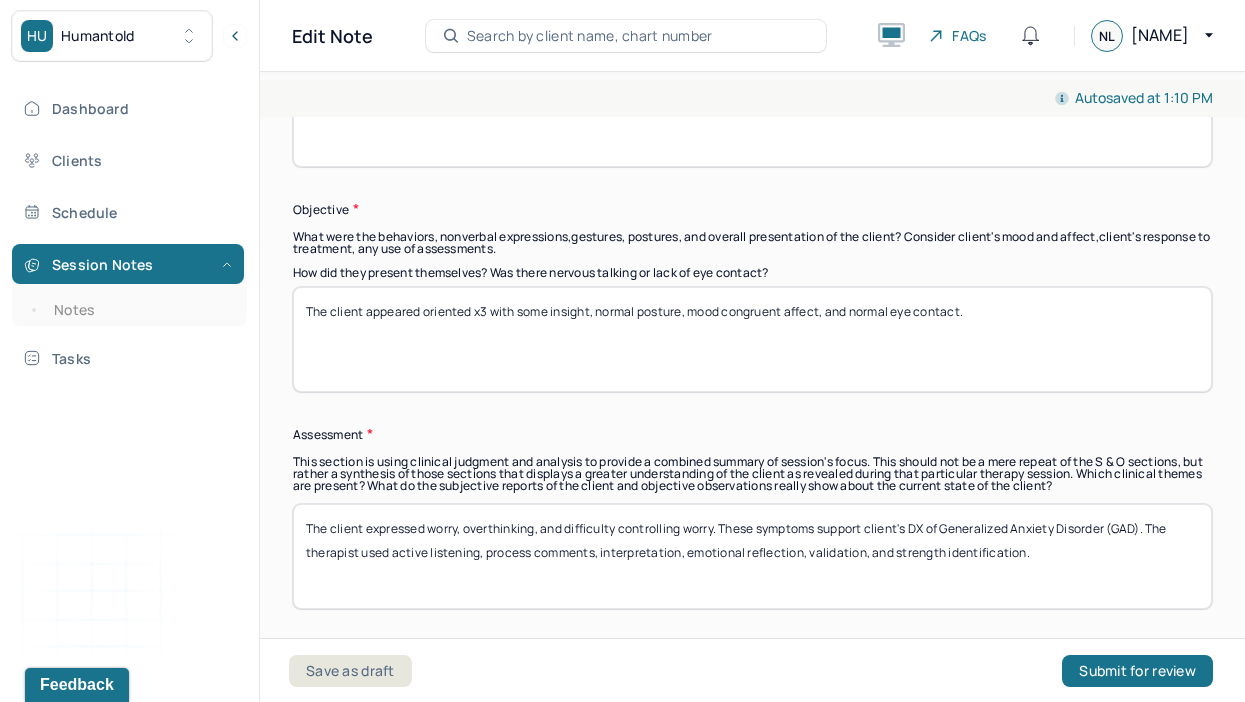 scroll, scrollTop: 1604, scrollLeft: 0, axis: vertical 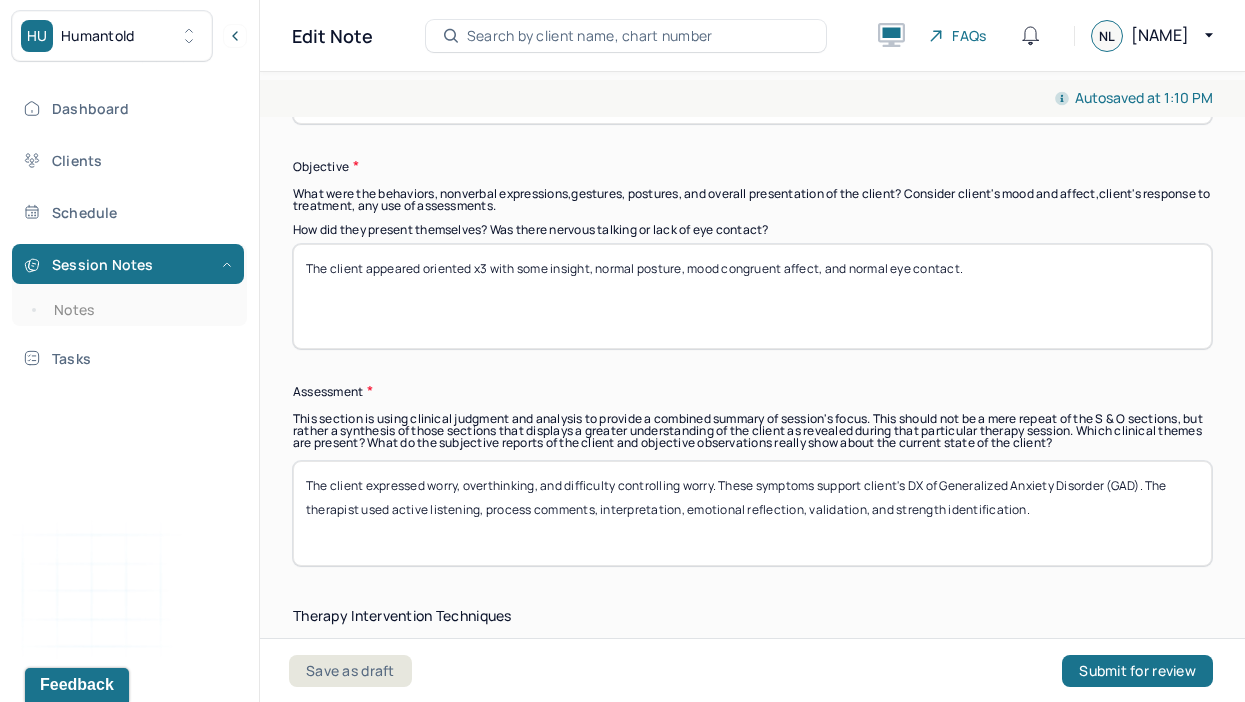 click on "The client appeared oriented x3 with some insight, normal posture, mood congruent affect, and normal eye contact." at bounding box center (752, 296) 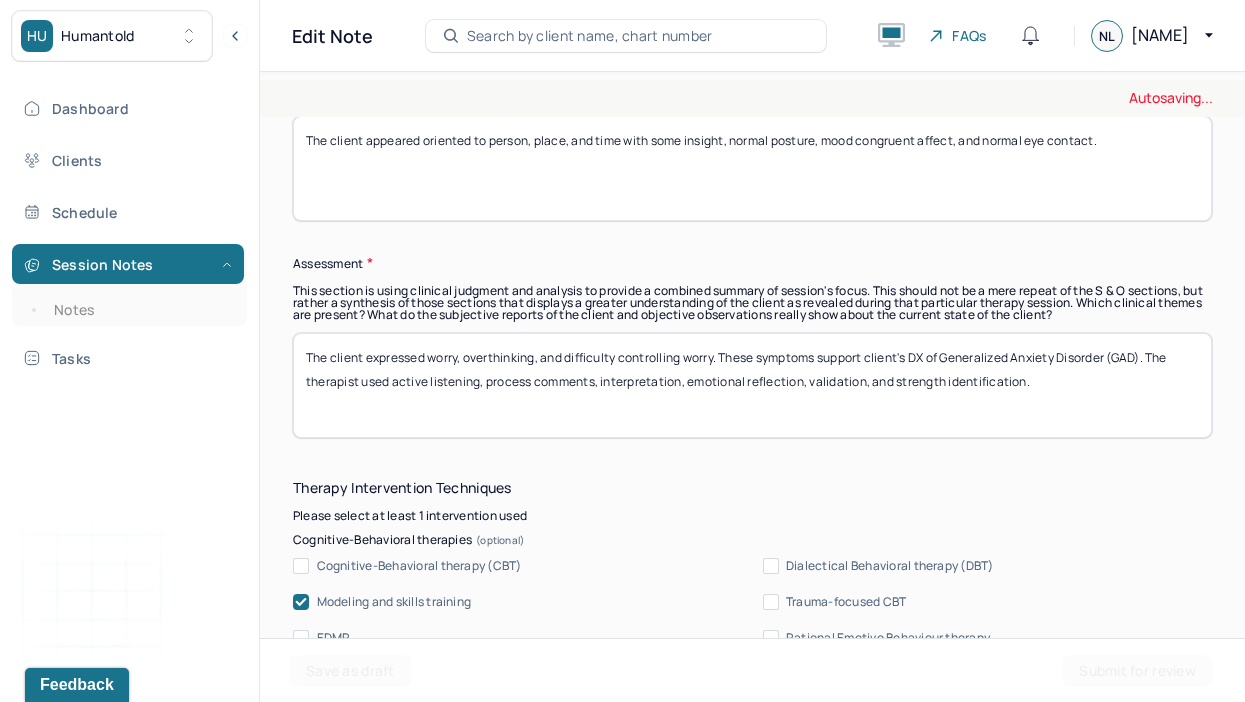 scroll, scrollTop: 1776, scrollLeft: 0, axis: vertical 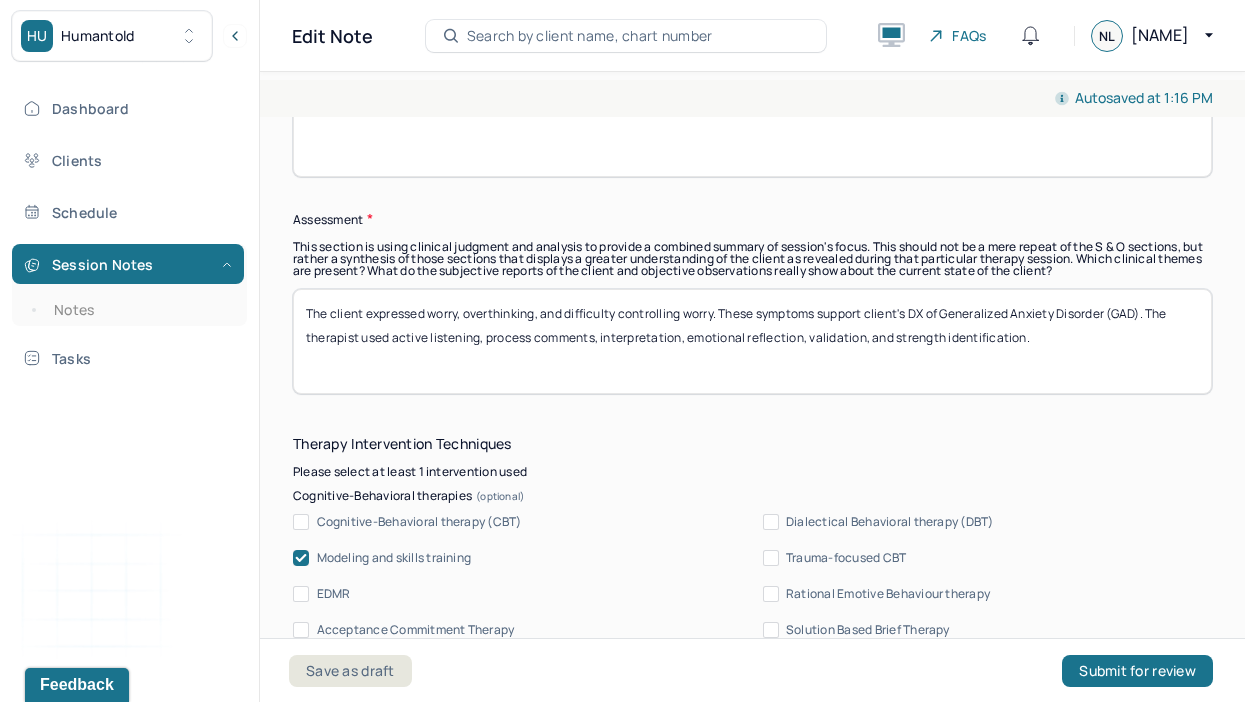 type on "The client appeared oriented to person, place, and time with some insight, normal posture, mood congruent affect, and normal eye contact." 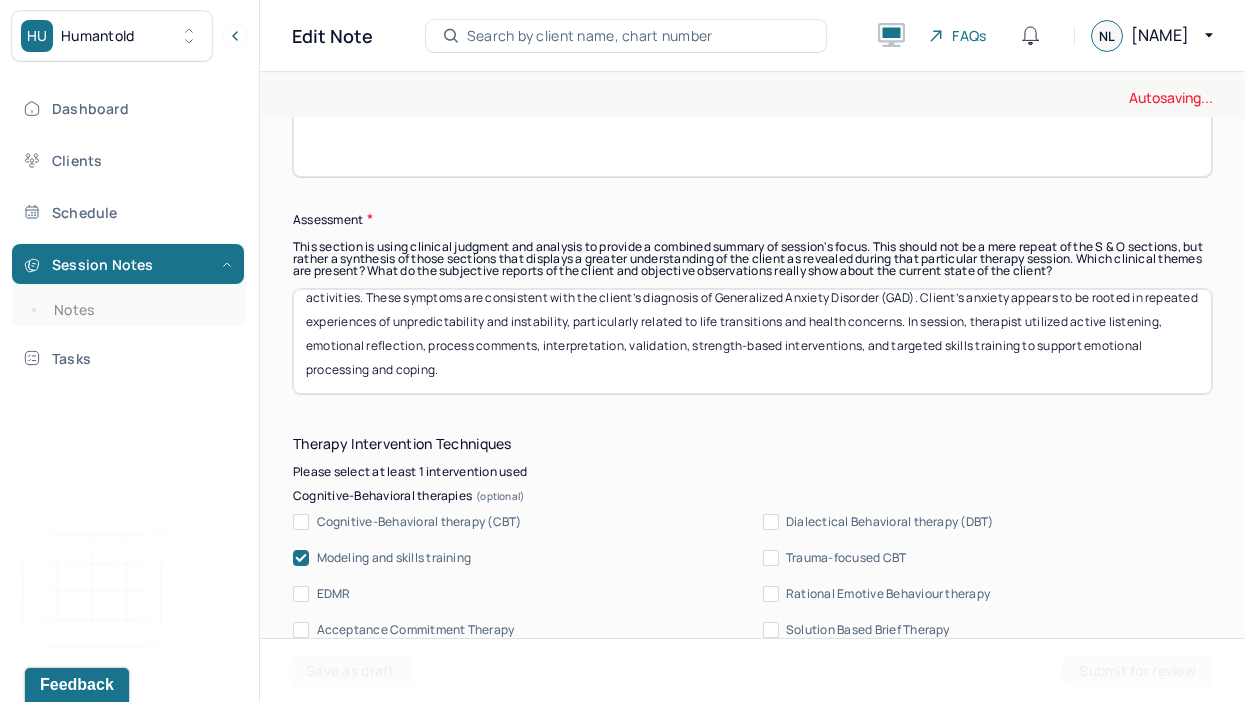 scroll, scrollTop: 0, scrollLeft: 0, axis: both 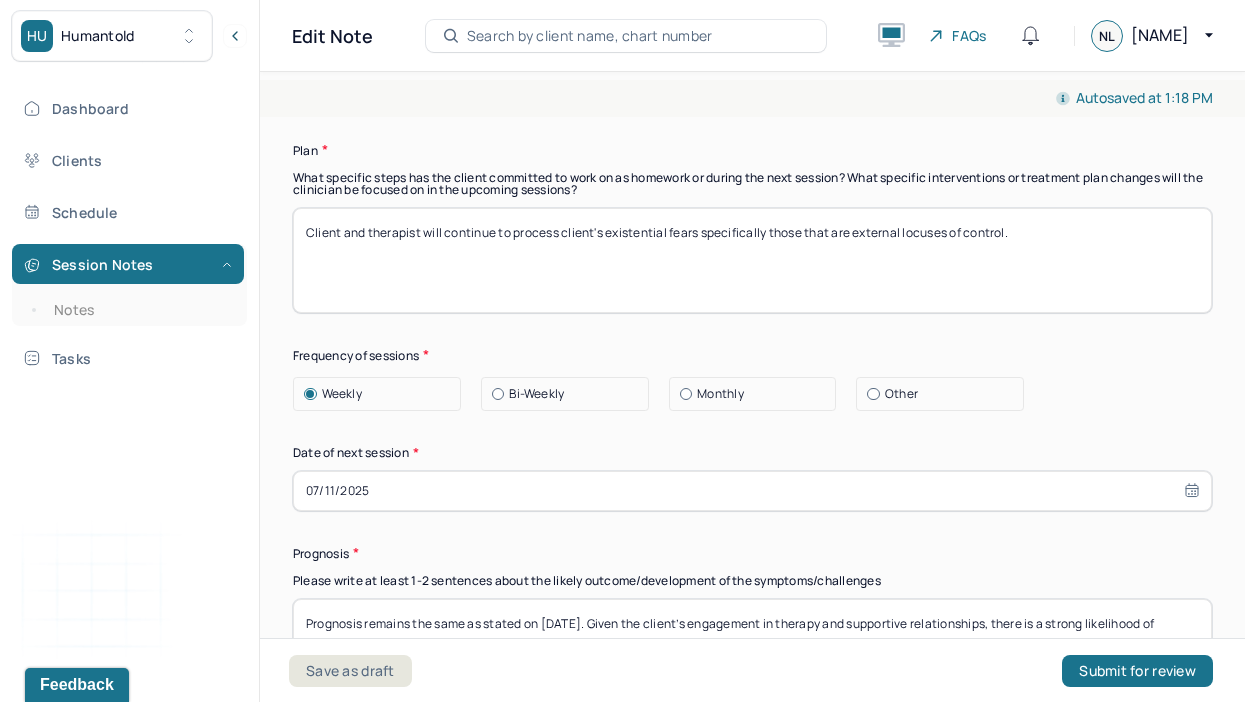 type on "Client presented with ongoing worry, persistent overthinking, rumination, dissociation, low motivation, and diminished enjoyment in previously meaningful activities. These symptoms are consistent with the client’s diagnosis of Generalized Anxiety Disorder (GAD). Client’s anxiety appears to be rooted in repeated experiences of unpredictability and instability, particularly related to life transitions and health concerns. In session, therapist utilized active listening, emotional reflection, process comments, interpretation, validation, strength-based interventions, and targeted skills training to support emotional processing and coping." 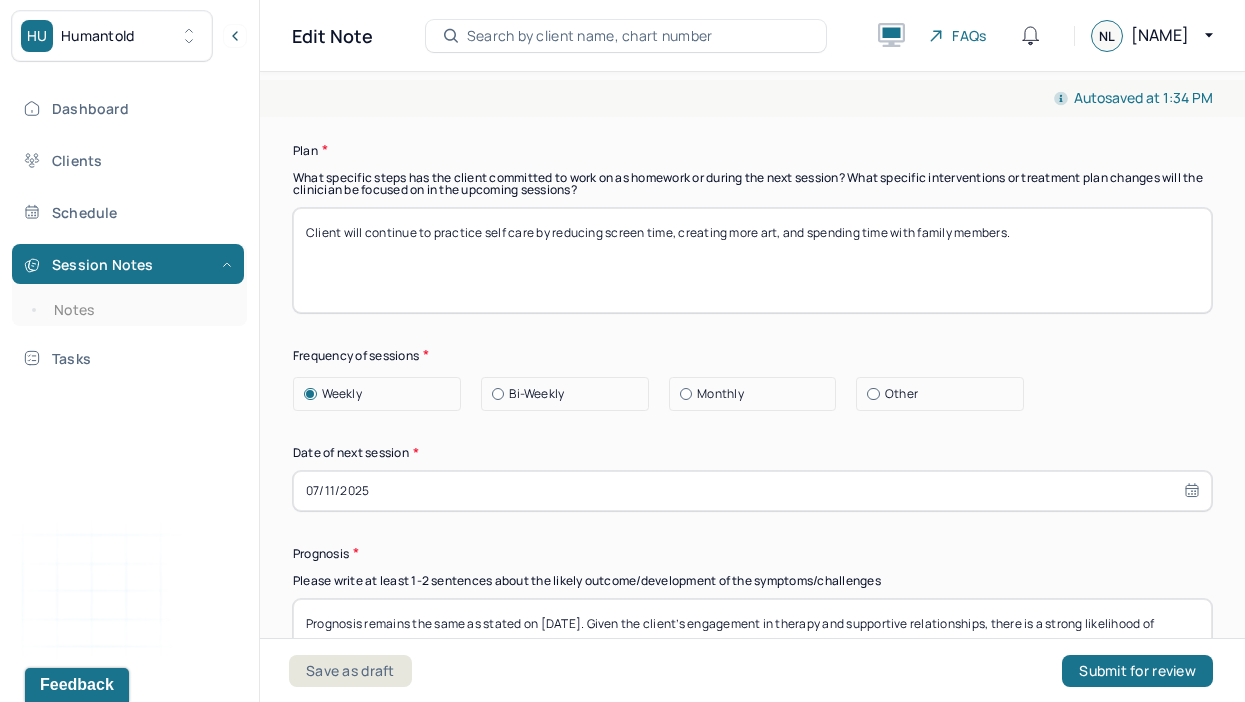 type on "Client will continue to practice self care by reducing screen time, creating more art, and spending time with family members." 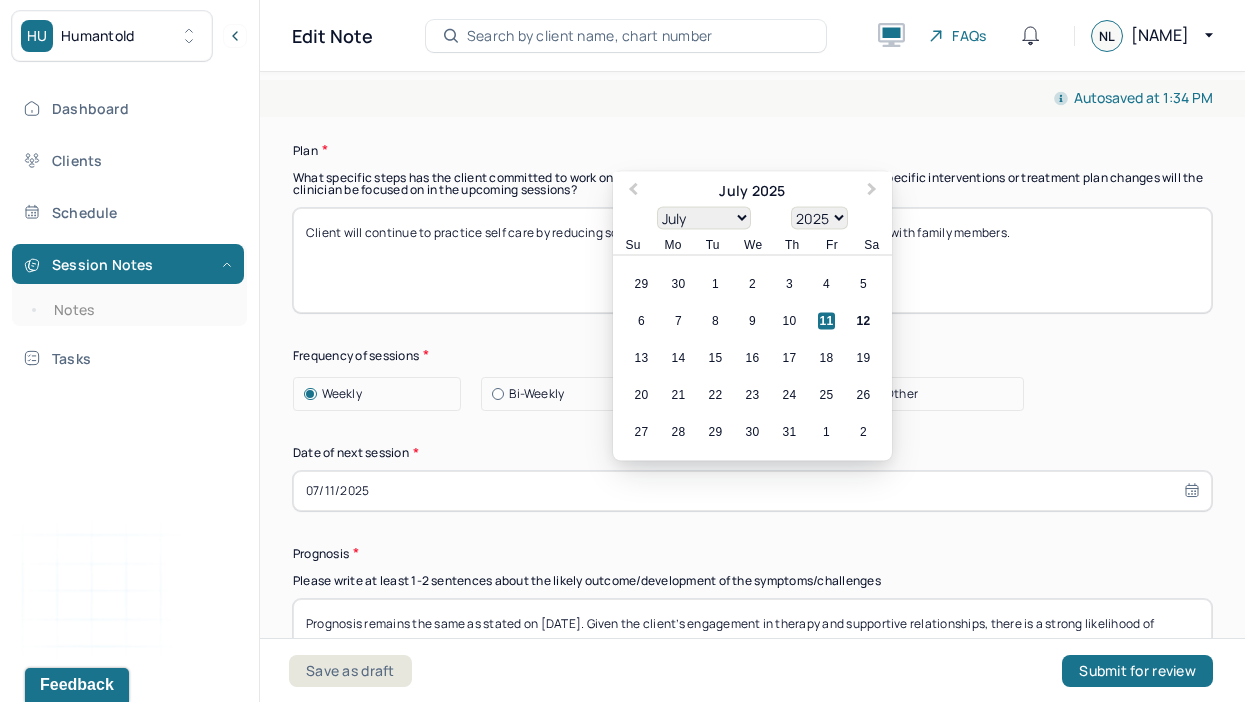 click on "07/11/2025" at bounding box center (752, 491) 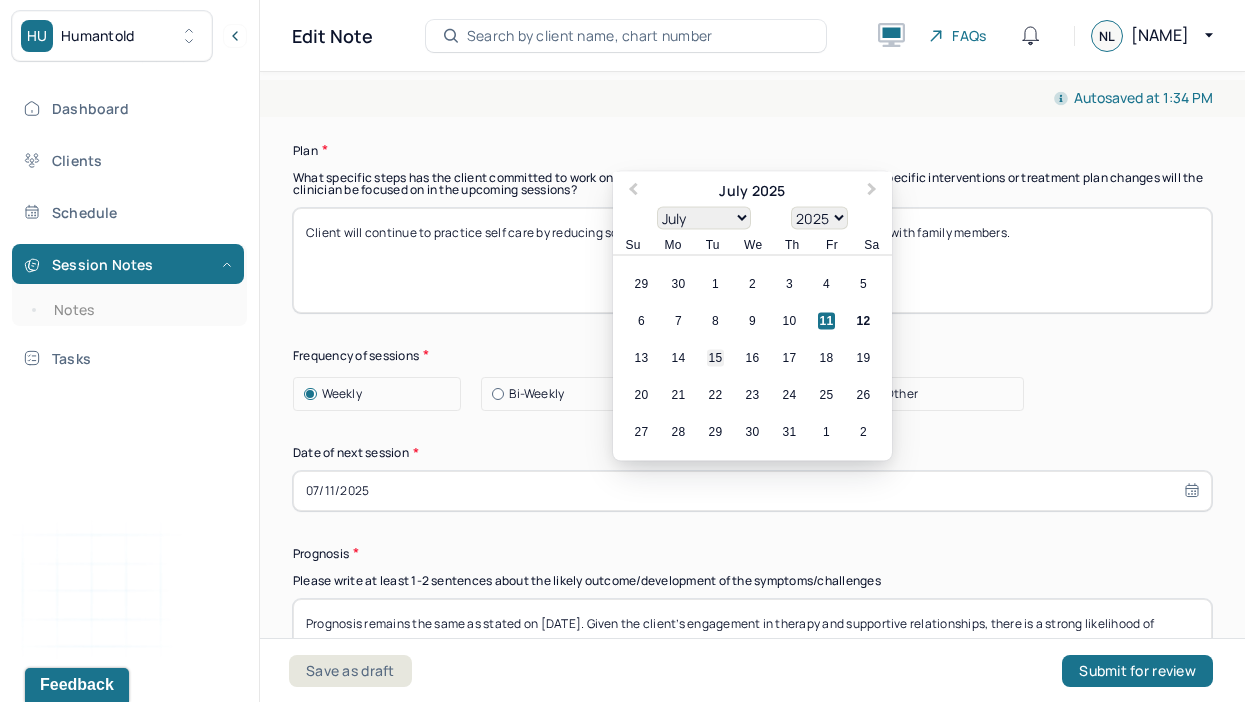 click on "15" at bounding box center [715, 357] 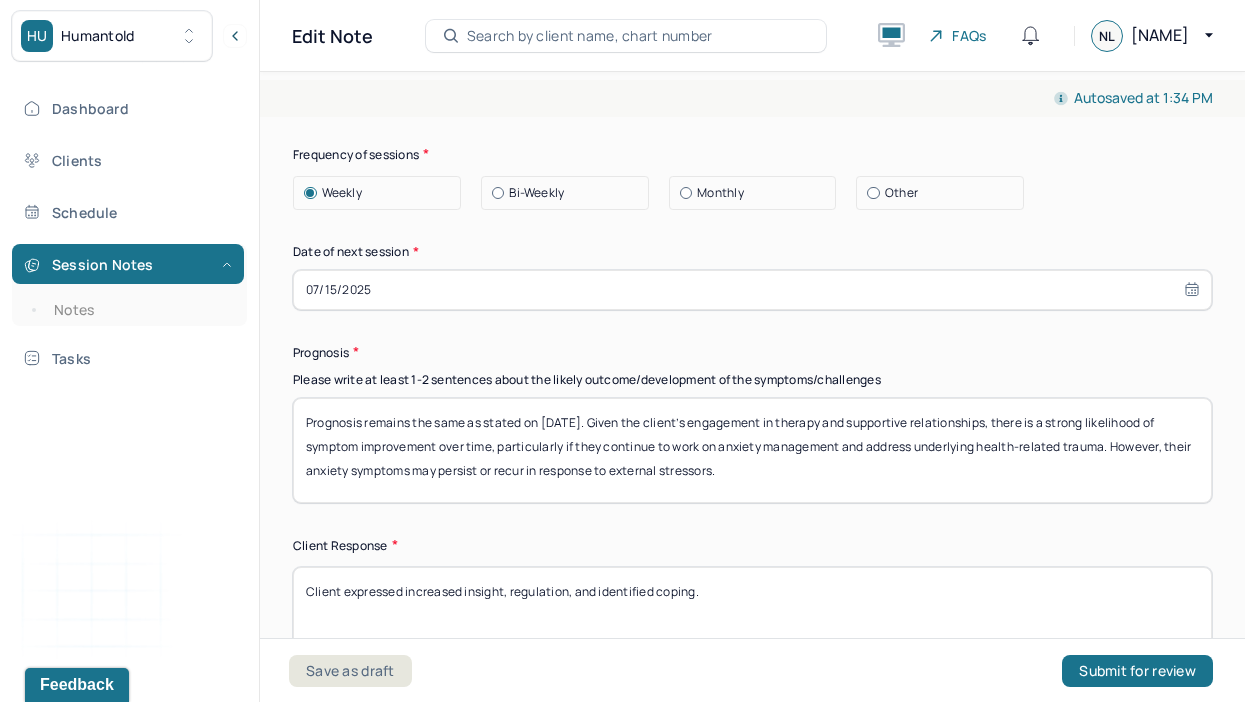 scroll, scrollTop: 3035, scrollLeft: 0, axis: vertical 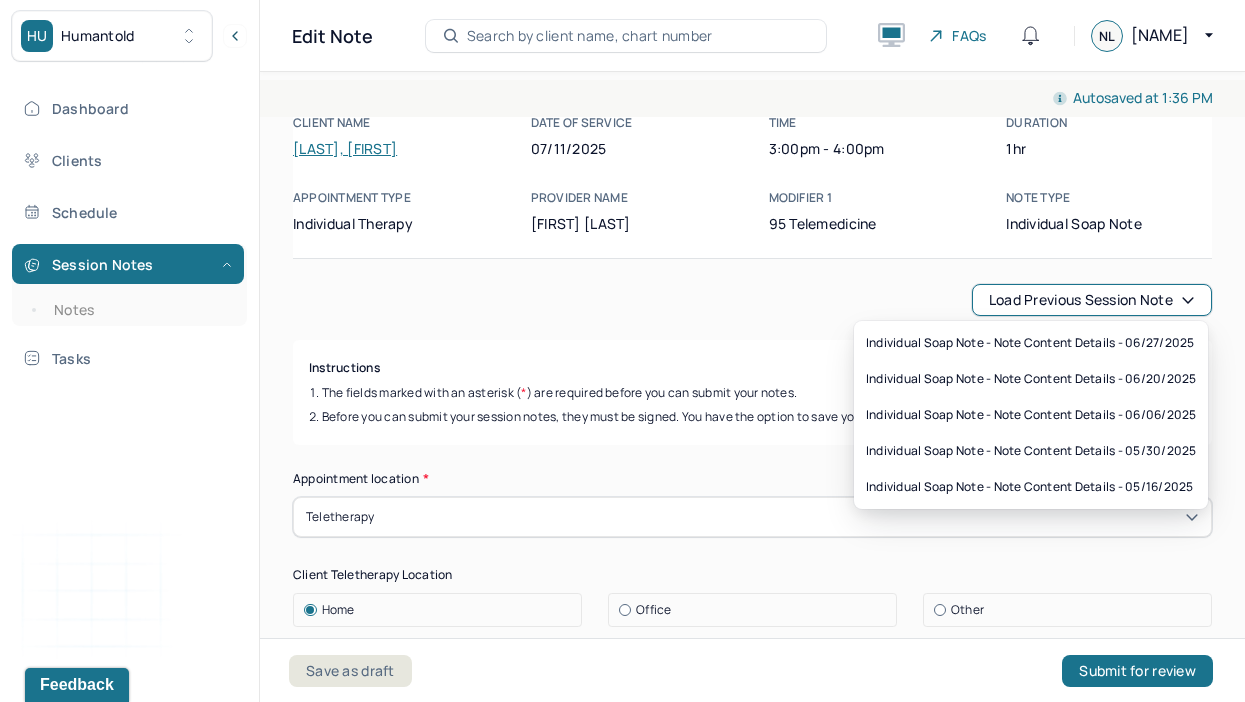 click on "Load previous session note" at bounding box center [1092, 300] 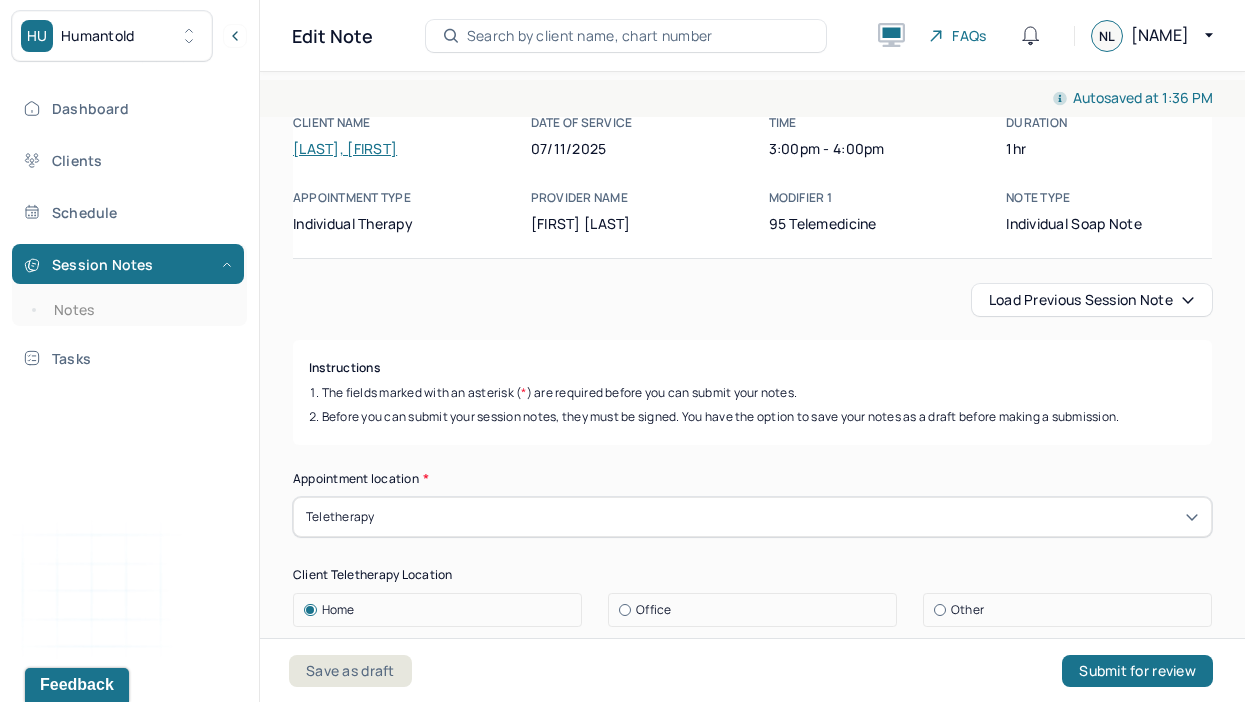 click on "Load previous session note   Instructions The fields marked with an asterisk ( * ) are required before you can submit your notes. Before you can submit your session notes, they must be signed. You have the option to save your notes as a draft before making a submission. Appointment location * Teletherapy Client Teletherapy Location Home Office Other Provider Teletherapy Location Home Office Other Consent was received for the teletherapy session The teletherapy session was conducted via video Primary diagnosis * F41.1 GENERALIZED ANXIETY DISORDER Secondary diagnosis (optional) Secondary diagnosis Tertiary diagnosis (optional) Tertiary diagnosis Emotional / Behavioural symptoms demonstrated * Client presented with an irritable and depressed affect specifically when discussing issues with completing work and applying for a mortgage.  Causing * Maladaptive Functioning Intention for Session * Facilitate coping mechanisms Session Note Subjective Objective Assessment Therapy Intervention Techniques EDMR Other Plan" at bounding box center [752, 2526] 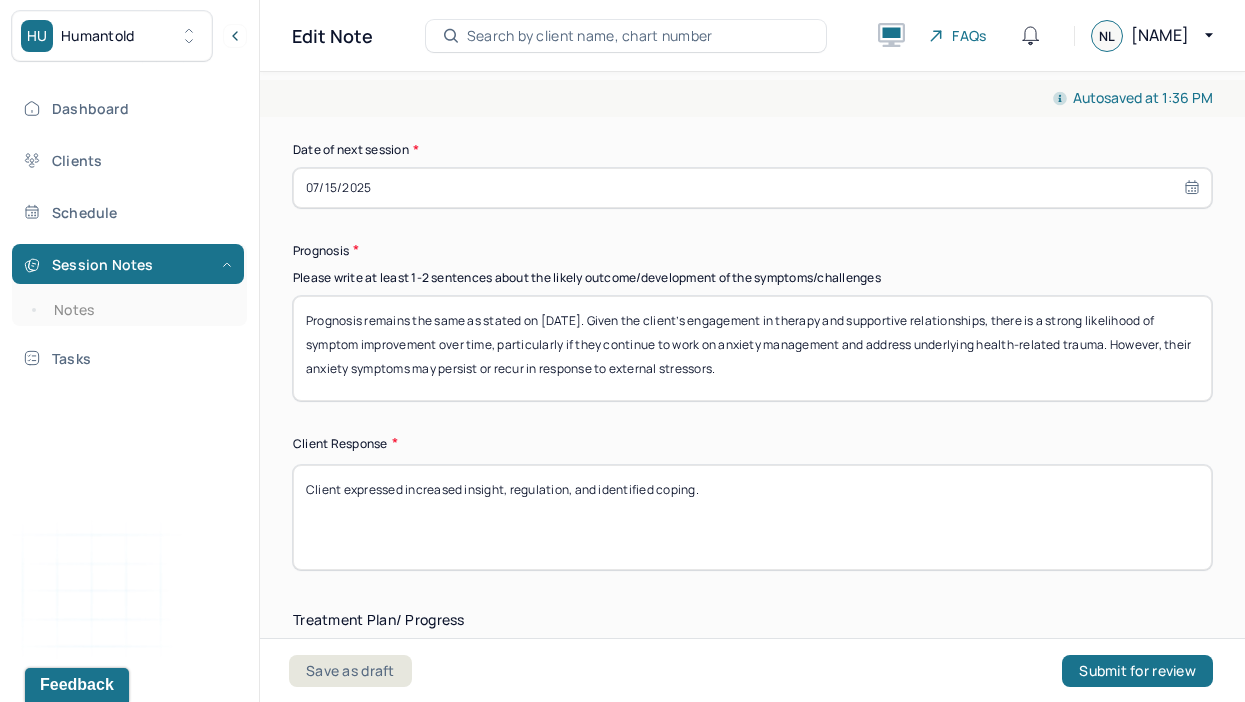 scroll, scrollTop: 3047, scrollLeft: 0, axis: vertical 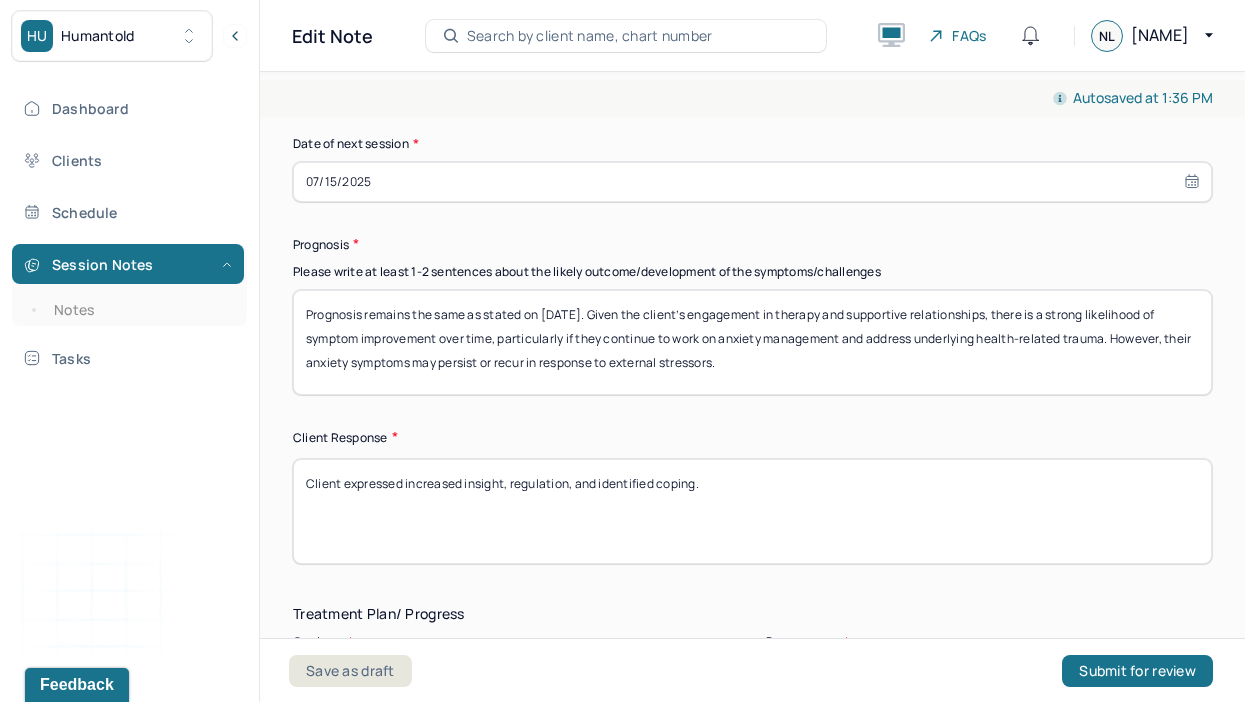 click on "Prognosis remains the same as stated on [DATE]. Given the client’s engagement in therapy and supportive relationships, there is a strong likelihood of symptom improvement over time, particularly if they continue to work on anxiety management and address underlying health-related trauma. However, their anxiety symptoms may persist or recur in response to external stressors." at bounding box center [752, 342] 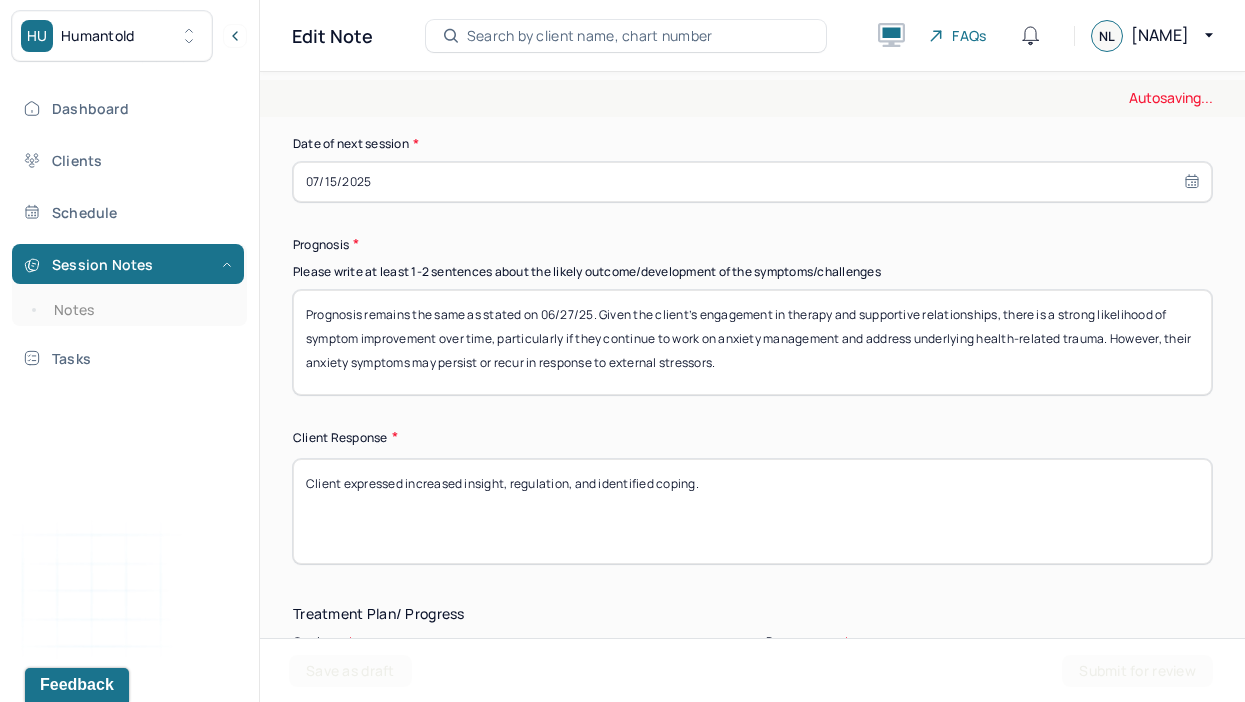type on "Prognosis remains the same as stated on 06/27/25. Given the client’s engagement in therapy and supportive relationships, there is a strong likelihood of symptom improvement over time, particularly if they continue to work on anxiety management and address underlying health-related trauma. However, their anxiety symptoms may persist or recur in response to external stressors." 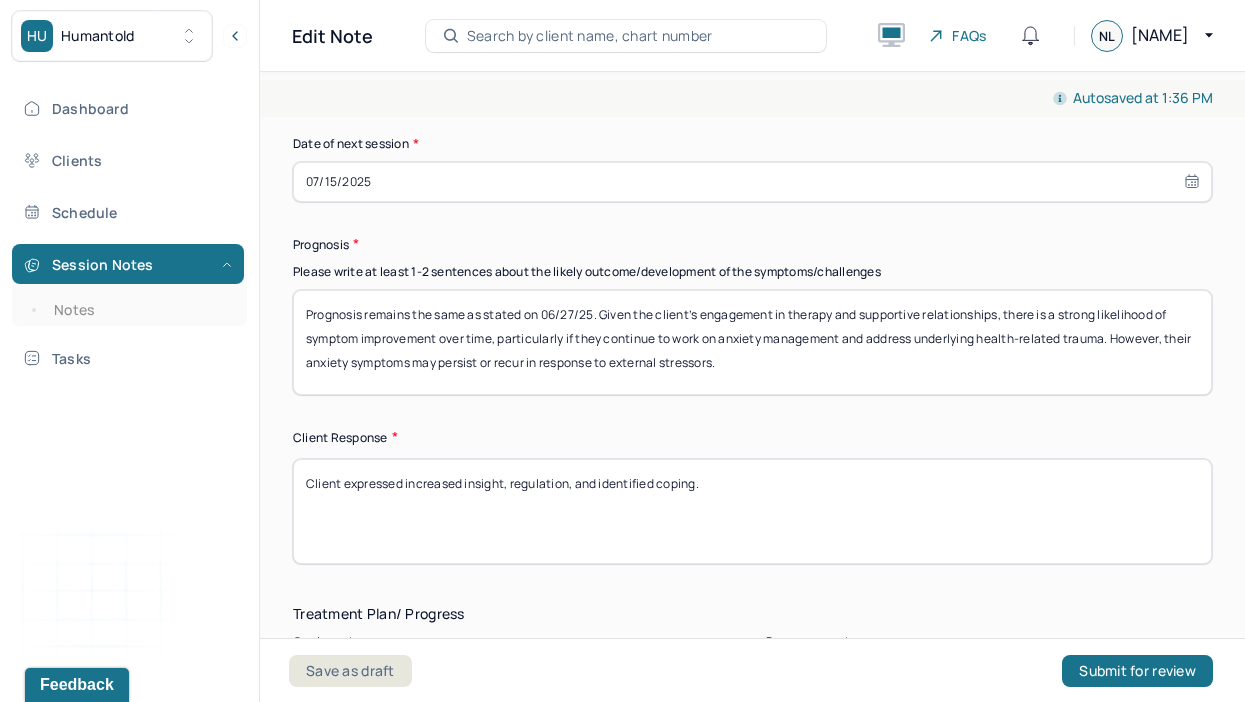 drag, startPoint x: 742, startPoint y: 480, endPoint x: 623, endPoint y: 389, distance: 149.80655 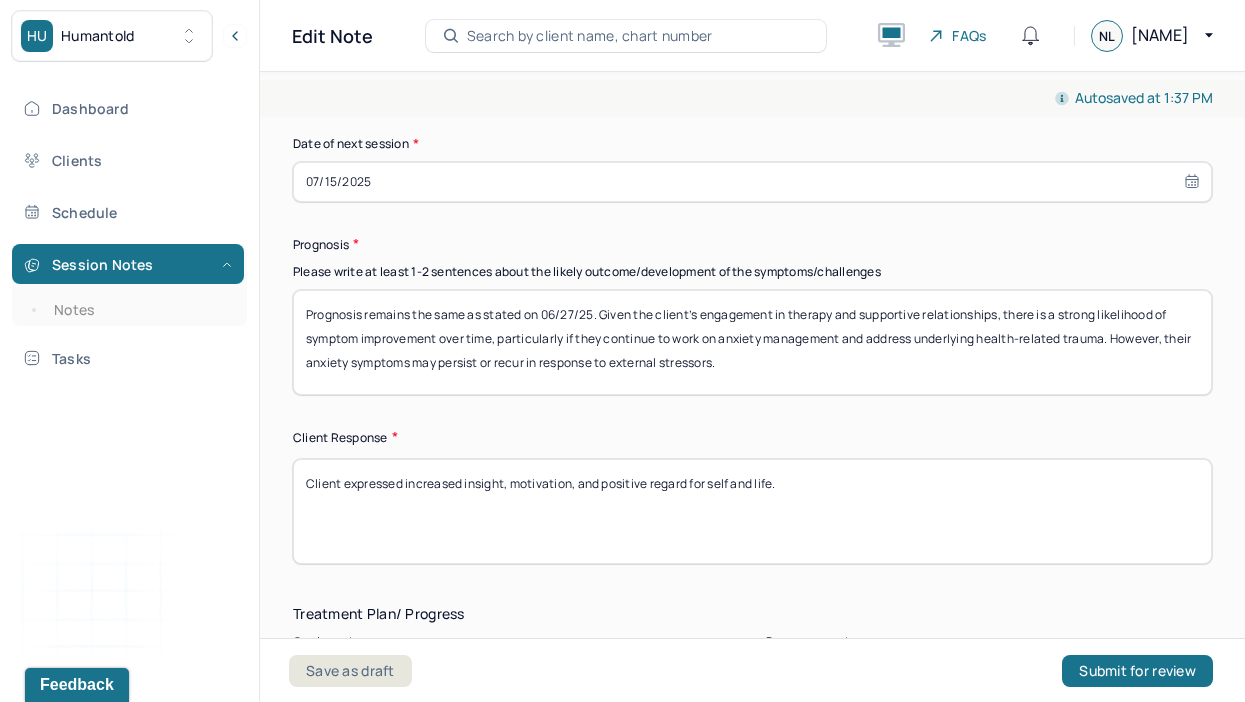 type on "Client expressed increased insight, motivation, and positive regard for self and life." 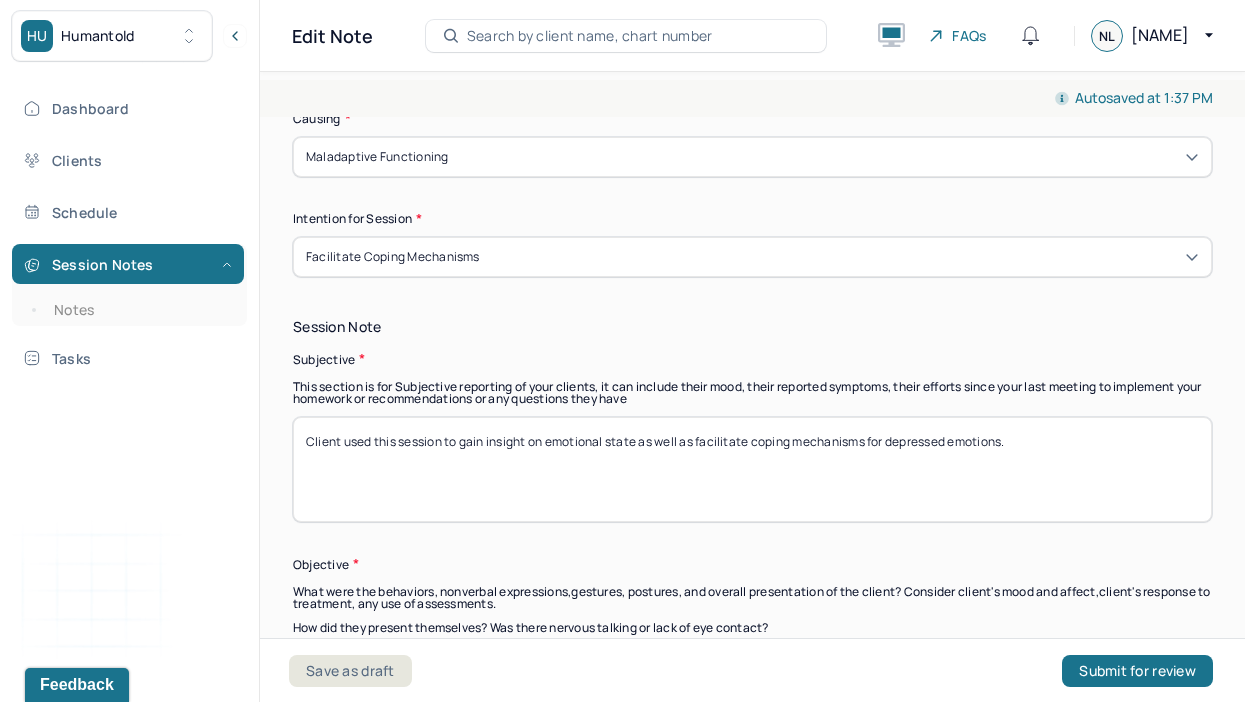 scroll, scrollTop: 1206, scrollLeft: 0, axis: vertical 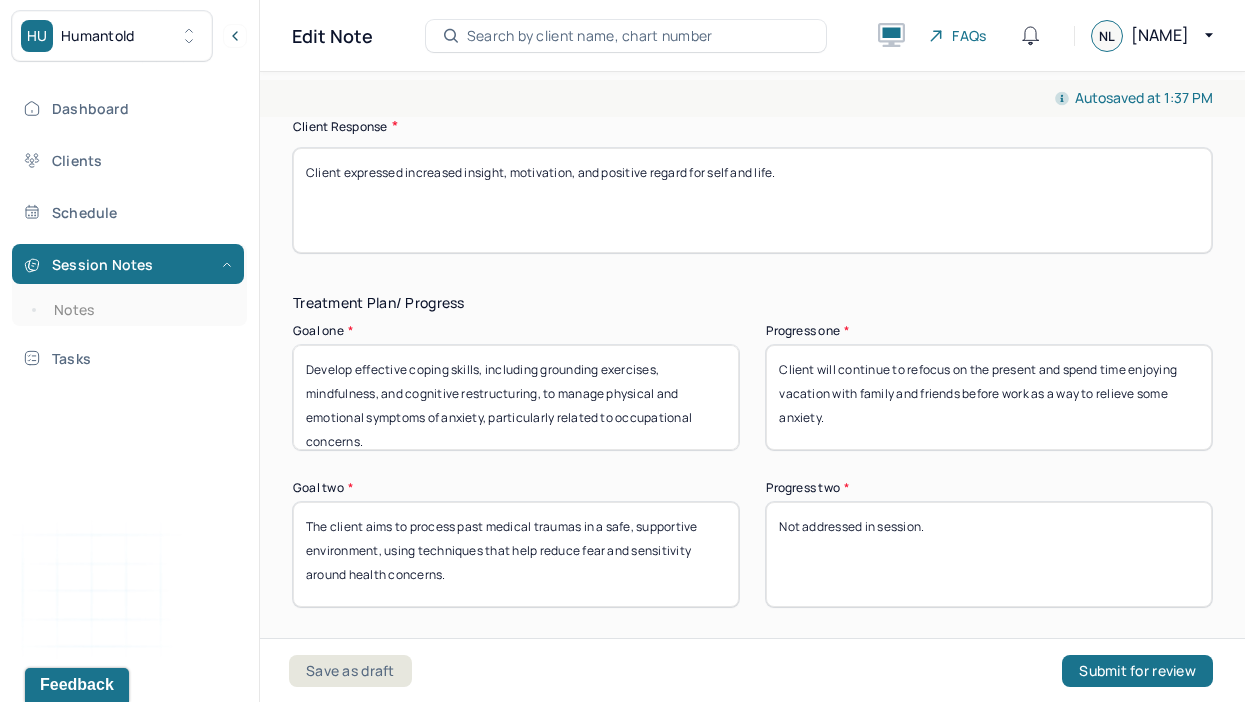 drag, startPoint x: 883, startPoint y: 412, endPoint x: 812, endPoint y: 287, distance: 143.75674 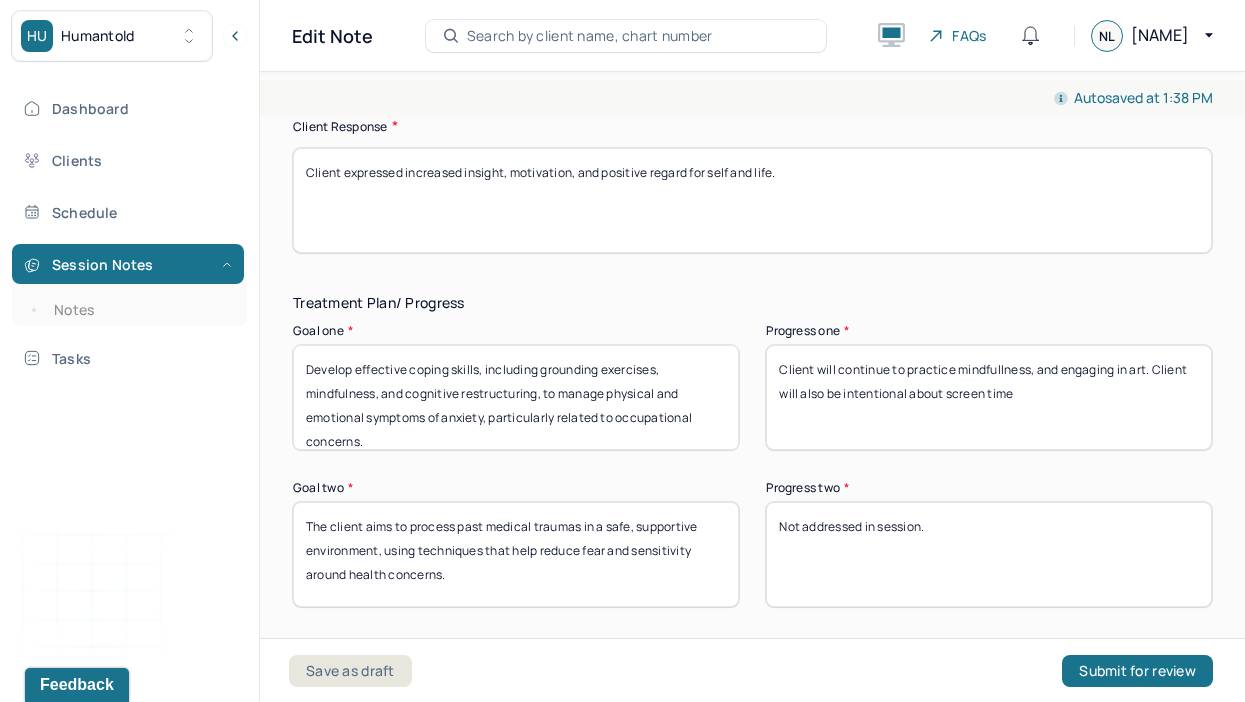 click on "Client will continue to practice mindfullness, and engaging in art. Client will also be intentional about screen time" at bounding box center [989, 397] 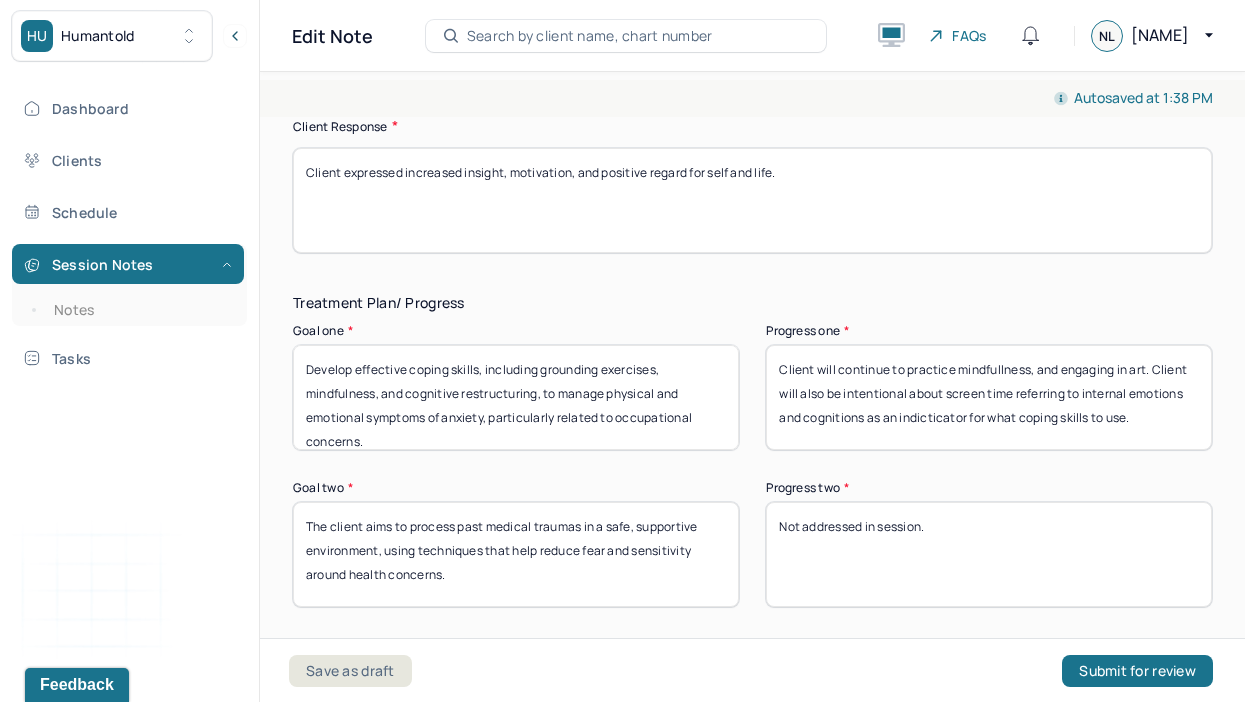 click on "Client will continue to practice mindfullness, and engaging in art. Client will also be intentional about screen time referring to internal emotions and cognitions as an indicticator for what coping skills to use." at bounding box center (989, 397) 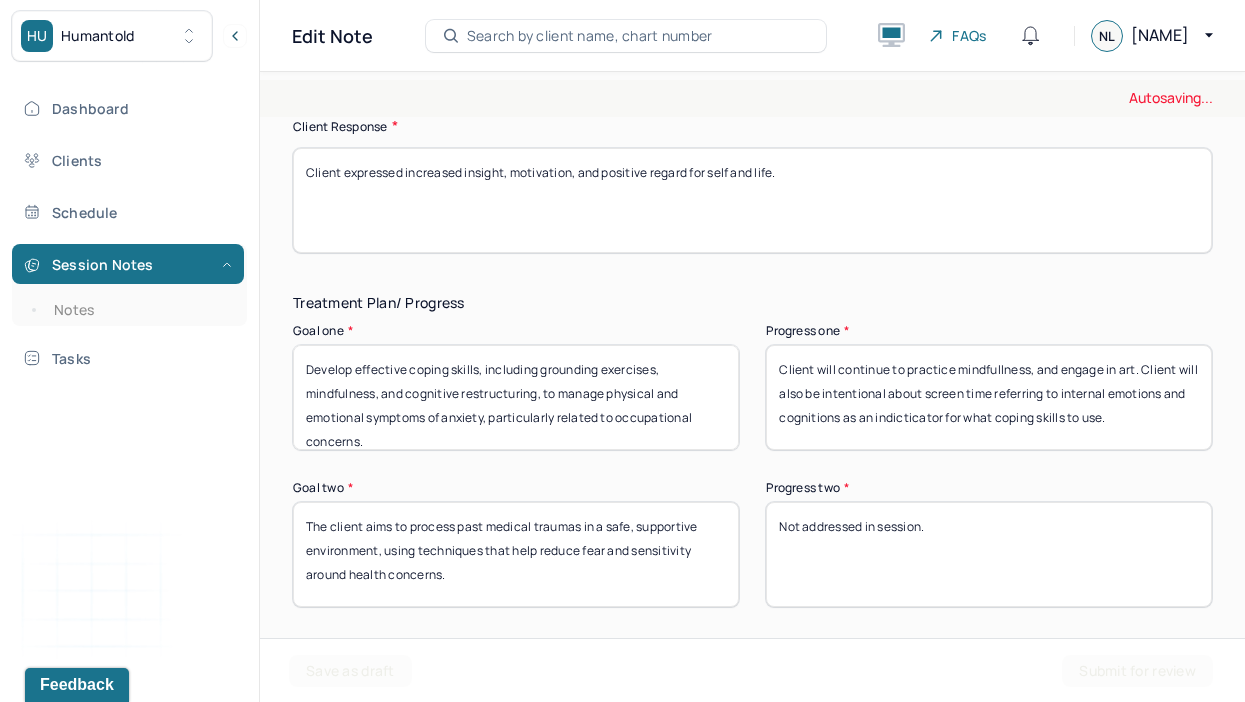 click on "Client will continue to practice mindfullness, and engage n art. Client will also be intentional about screen time referring to internal emotions and cognitions as an indicticator for what coping skills to use." at bounding box center (989, 397) 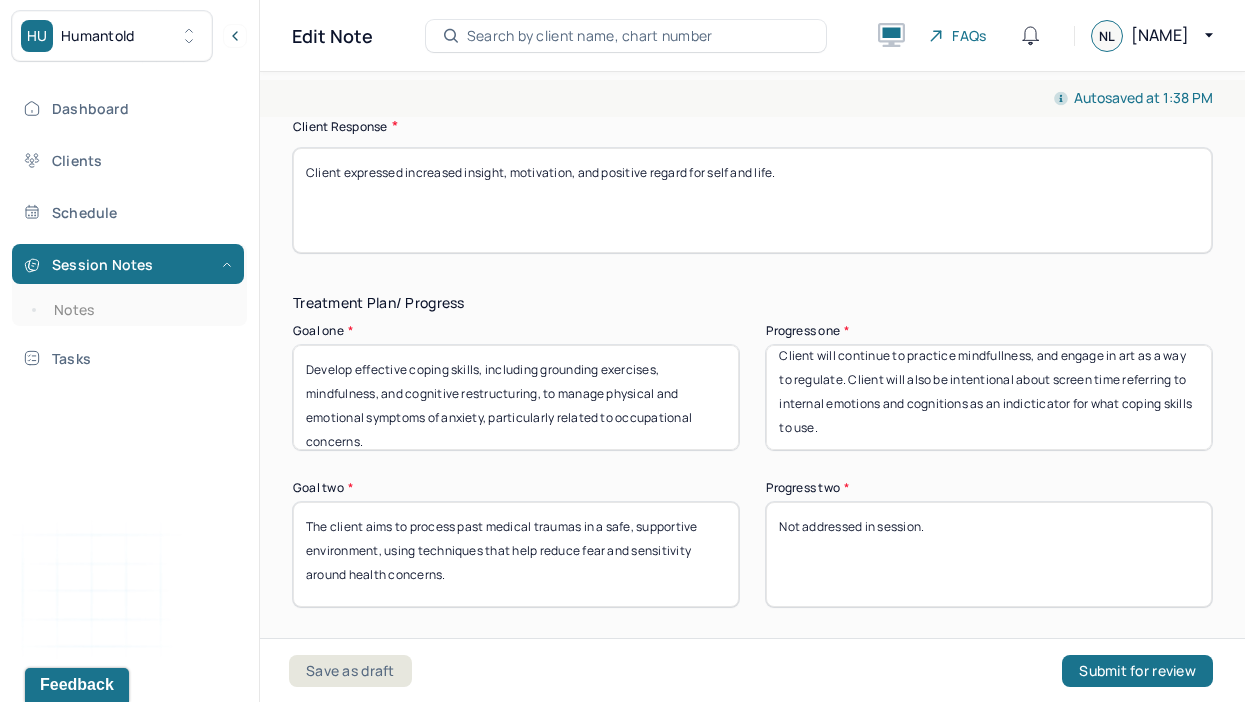 scroll, scrollTop: 16, scrollLeft: 0, axis: vertical 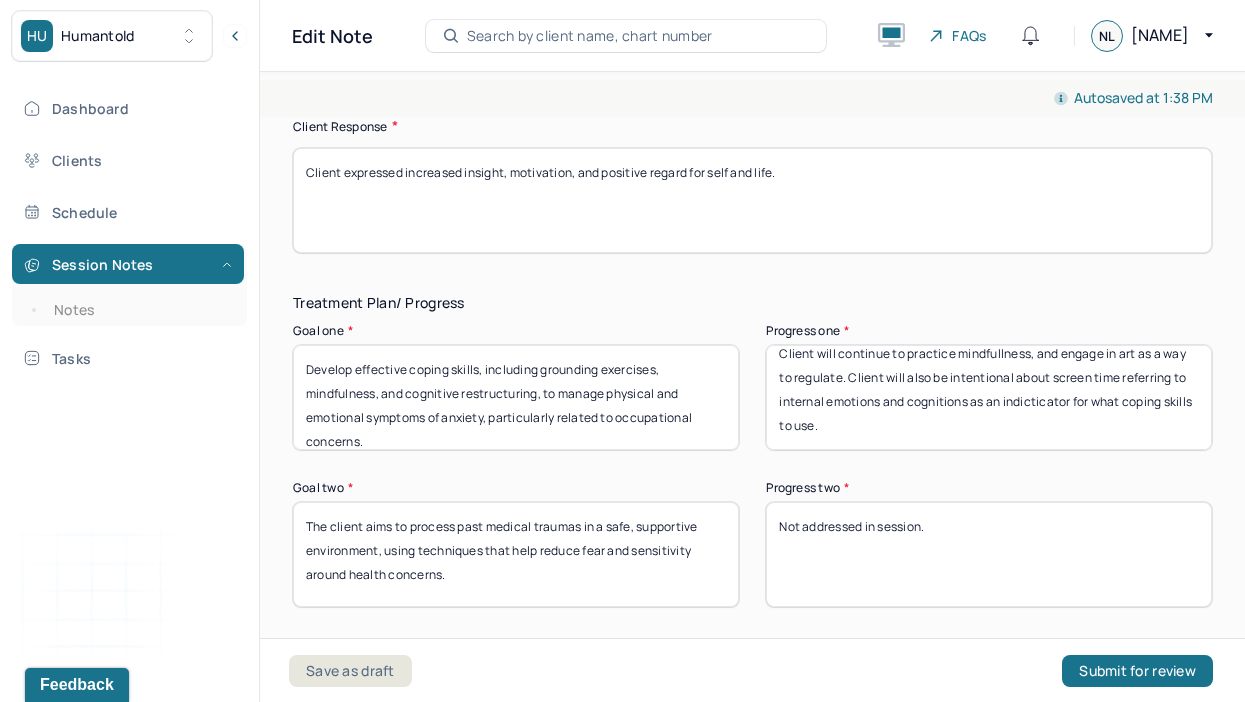 click on "Client will continue to practice mindfullness, and engage in art as a way to regulat. Client will also be intentional about screen time referring to internal emotions and cognitions as an indicticator for what coping skills to use." at bounding box center (989, 397) 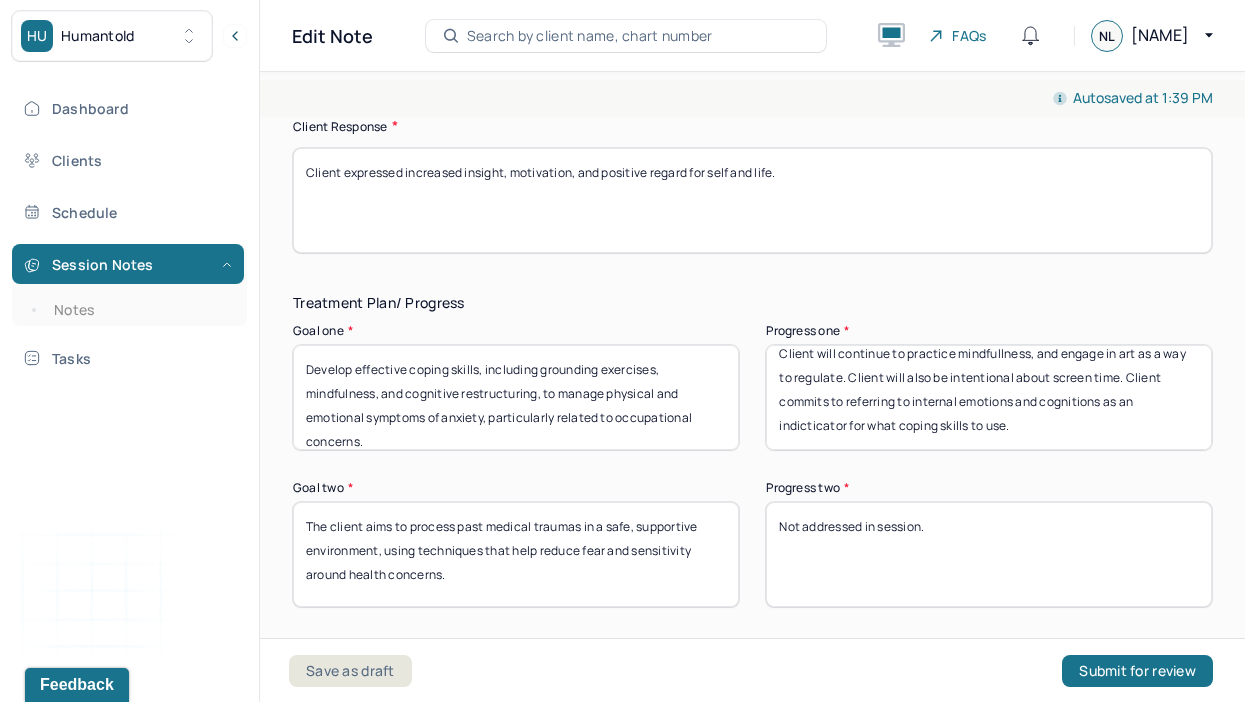 click on "Client will continue to practice mindfullness, and engage in art as a way to regulate. Client will also be intentional about screen time. Client commits to referring to internal emotions and cognitions as an indicticator for what coping skills to use." at bounding box center (989, 397) 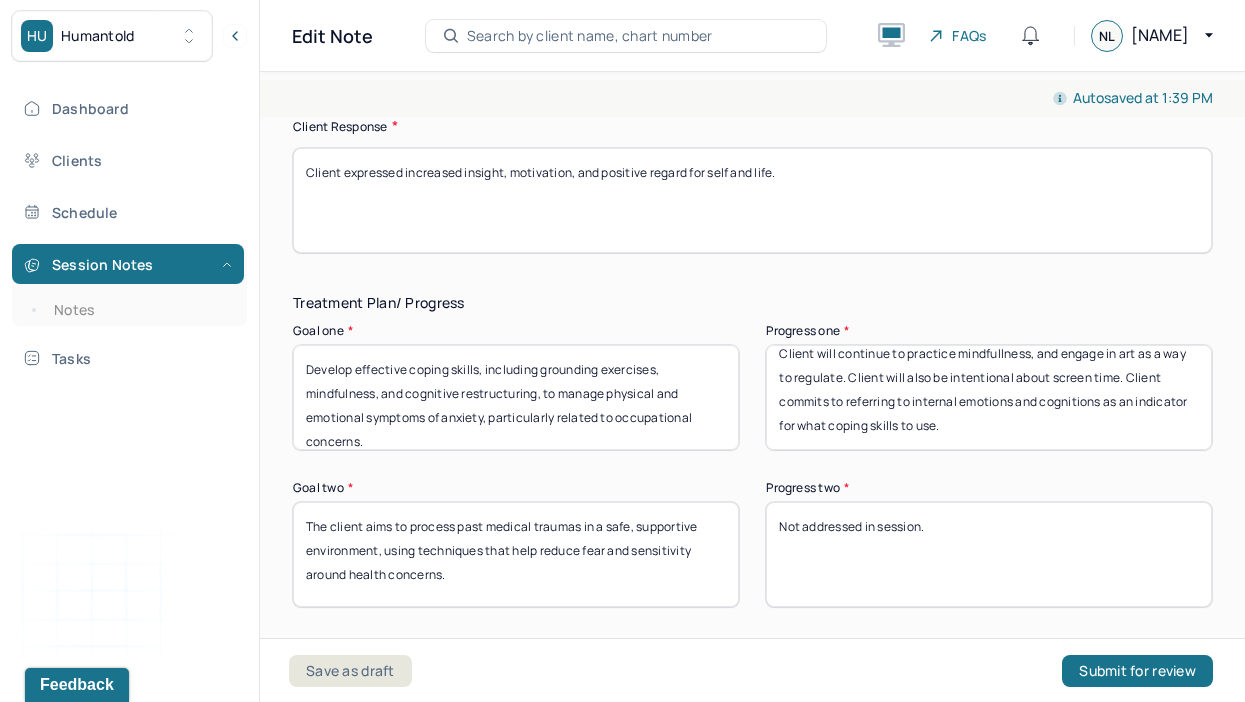 click on "Client will continue to practice mindfullness, and engage in art as a way to regulate. Client will also be intentional about screen time. Client commits to referring to internal emotions and cognitions as an indicator for what coping skills to use." at bounding box center [989, 397] 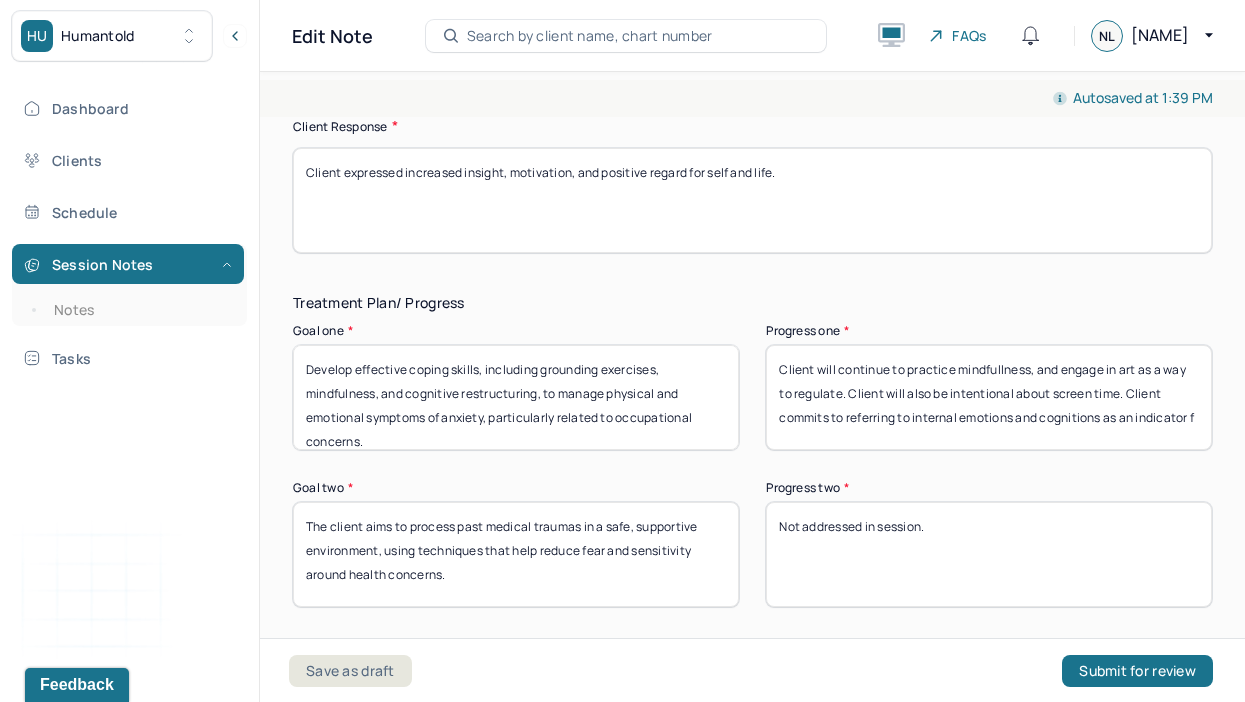 scroll, scrollTop: 0, scrollLeft: 0, axis: both 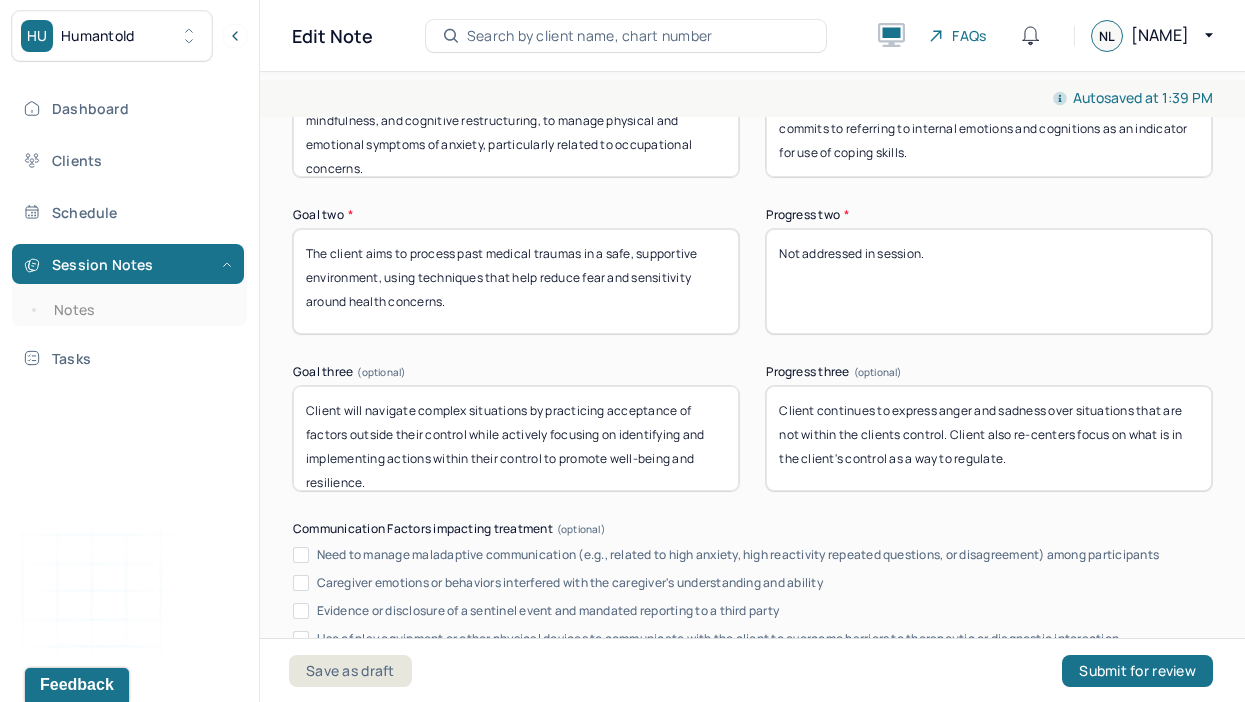 type on "Client will continue to practice mindfullness, and engage in art as a way to regulate. Client will also be intentional about screen time. Client commits to referring to internal emotions and cognitions as an indicator for use of coping skills." 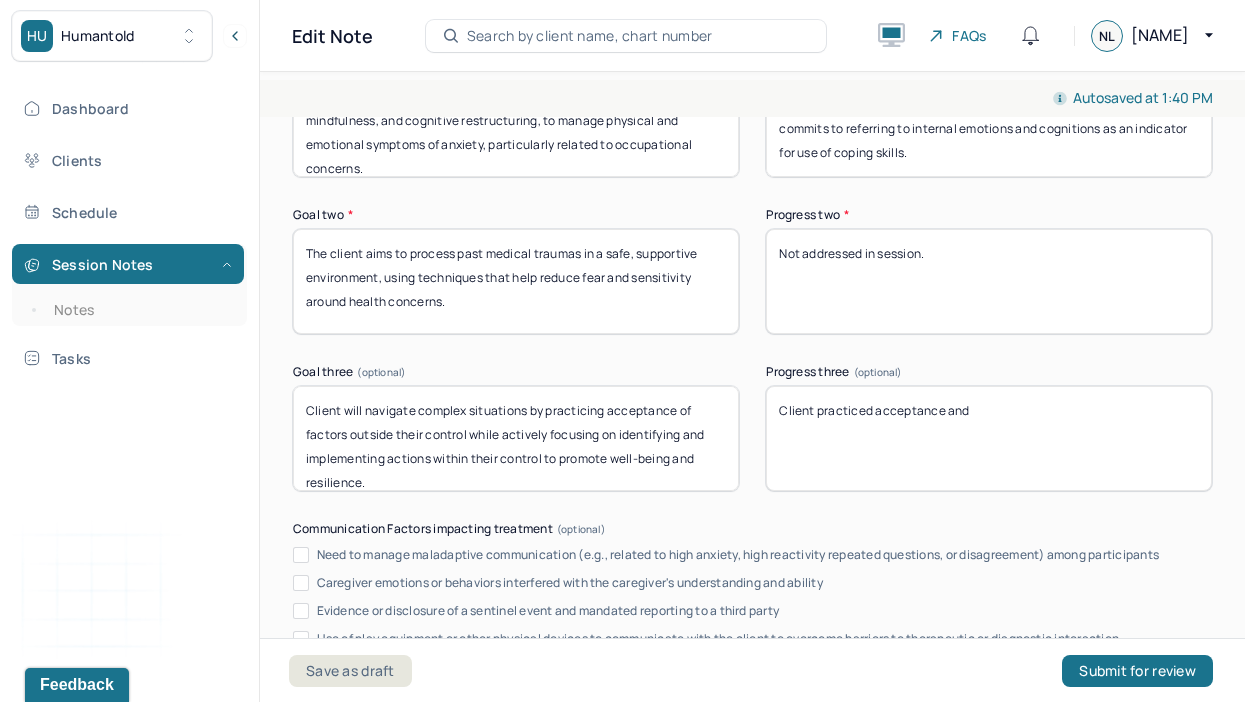 click on "Client practiced acceptance and" at bounding box center (989, 438) 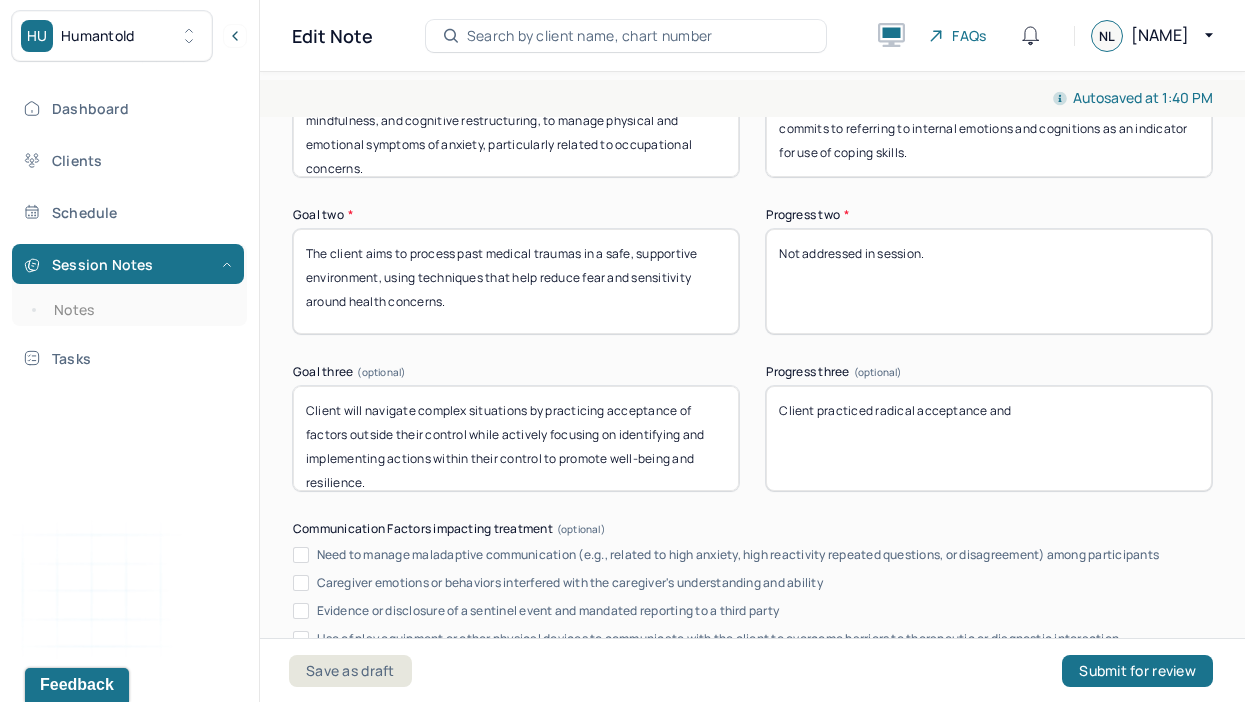 click on "Client practiced acceptance and" at bounding box center (989, 438) 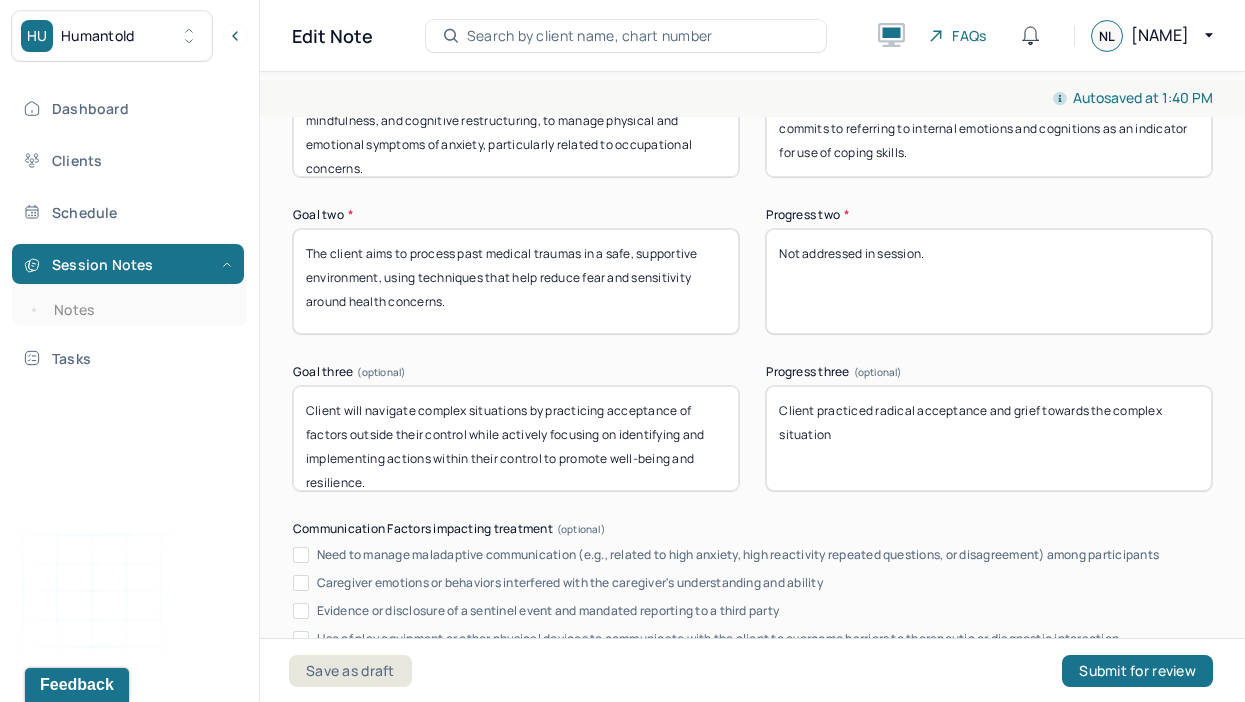 click on "Client practiced radical acceptance and grief towards the complex situation" at bounding box center [989, 438] 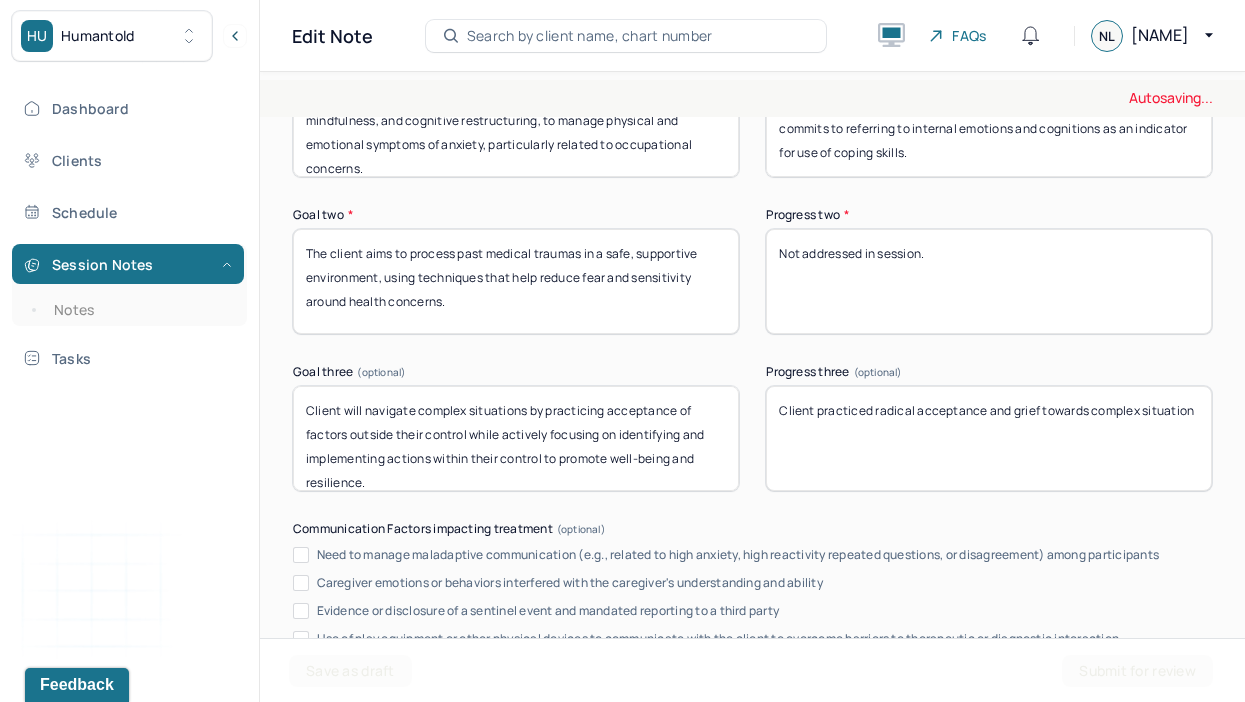 click on "Client practiced radical acceptance and grief towards the complex situation" at bounding box center (989, 438) 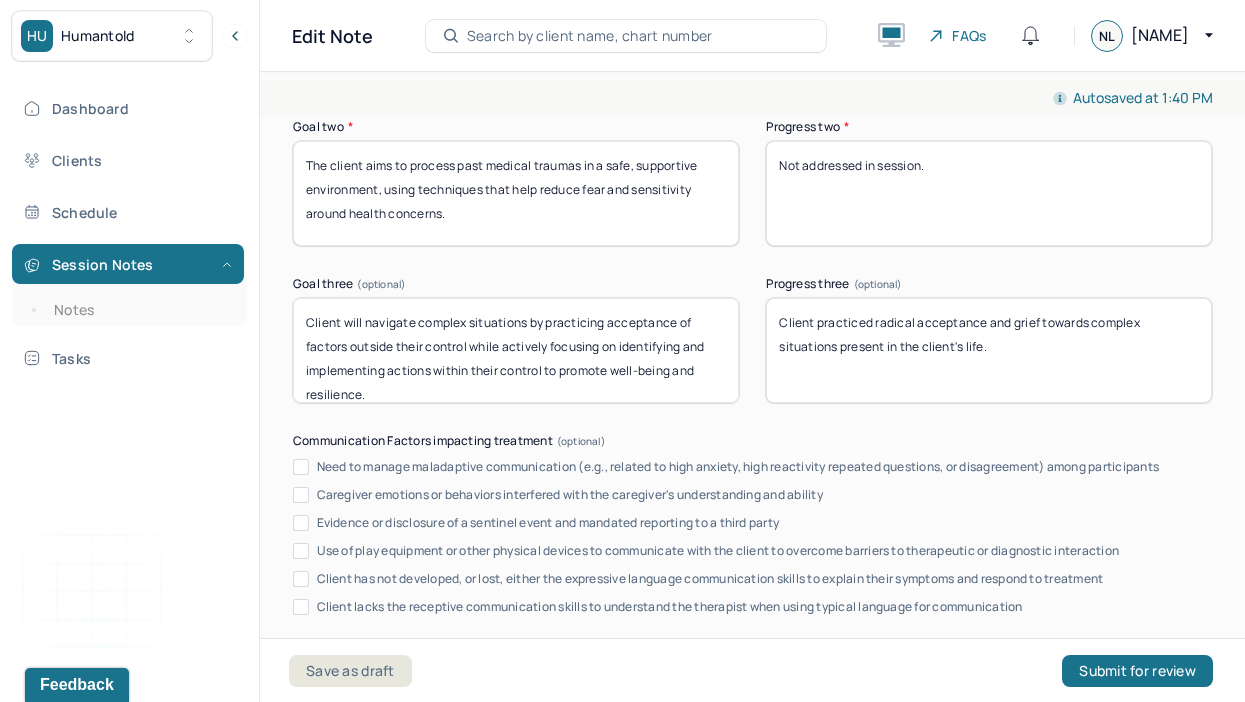 scroll, scrollTop: 3723, scrollLeft: 0, axis: vertical 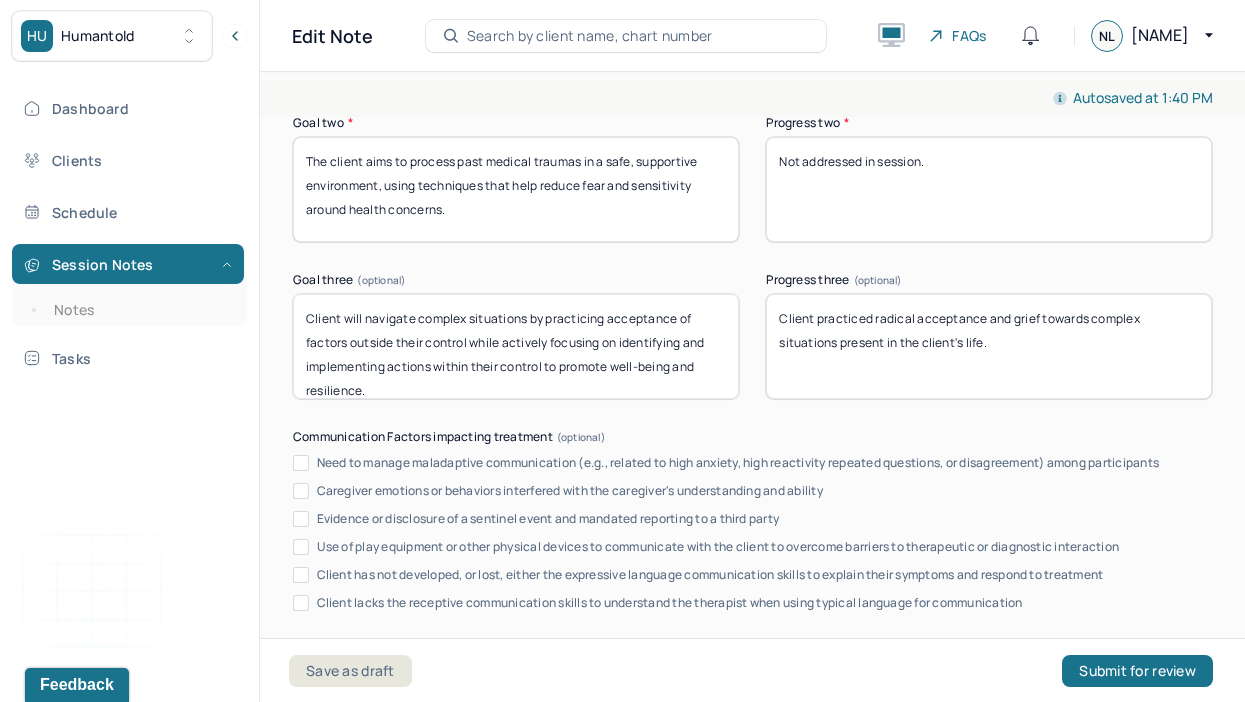 click on "Client practiced radical acceptance and grief towards complex situations present in the client's life." at bounding box center [989, 346] 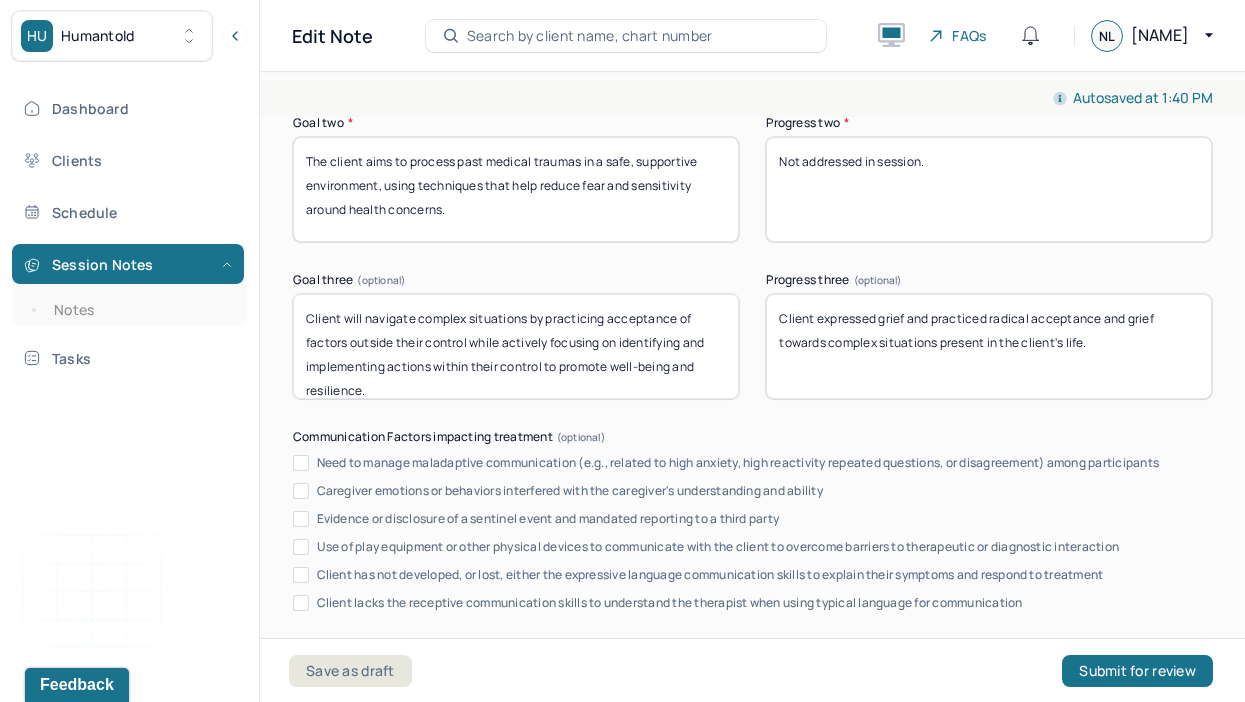 drag, startPoint x: 1105, startPoint y: 314, endPoint x: 1159, endPoint y: 321, distance: 54.451813 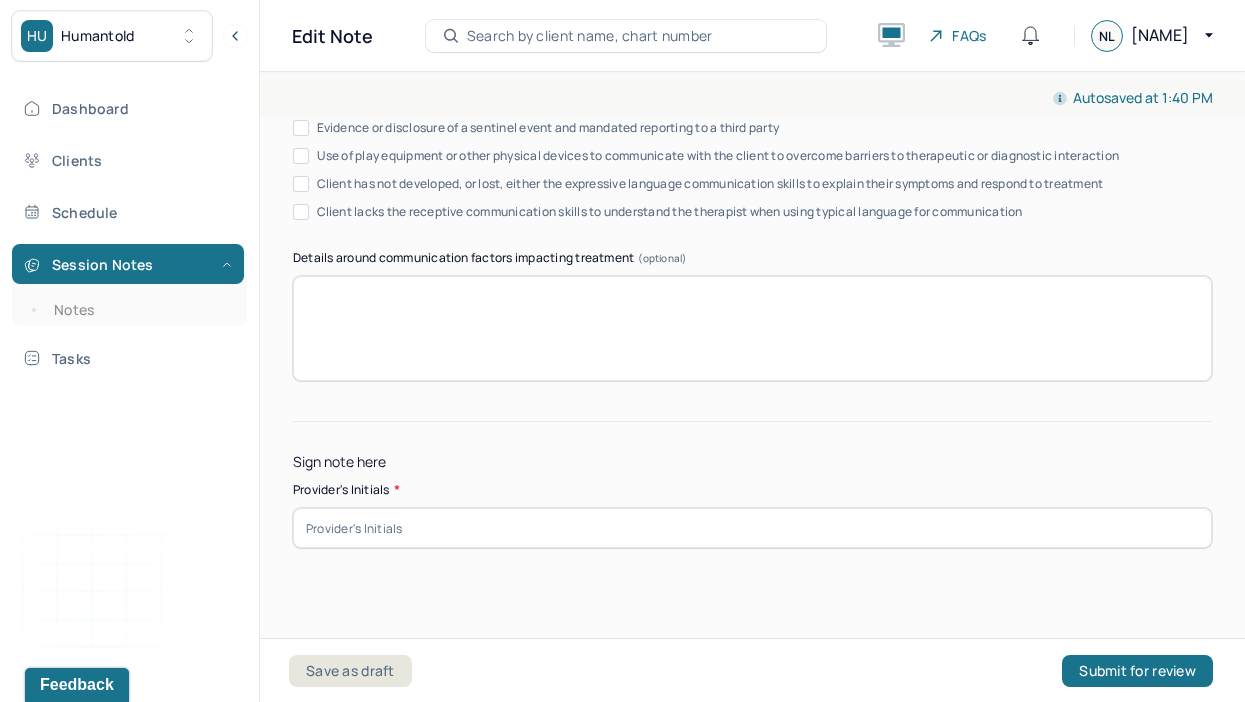 scroll, scrollTop: 4137, scrollLeft: 0, axis: vertical 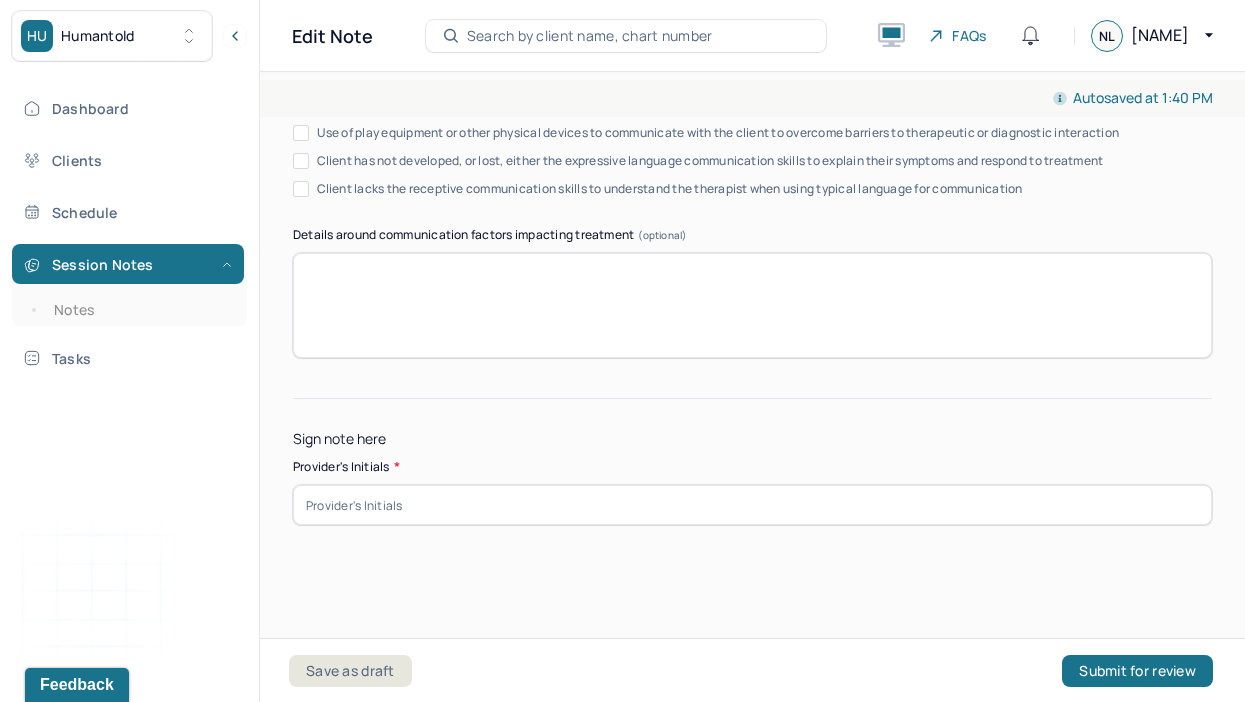 type on "Client expressed grief and practiced radical acceptance towards complex situations present in the client's life." 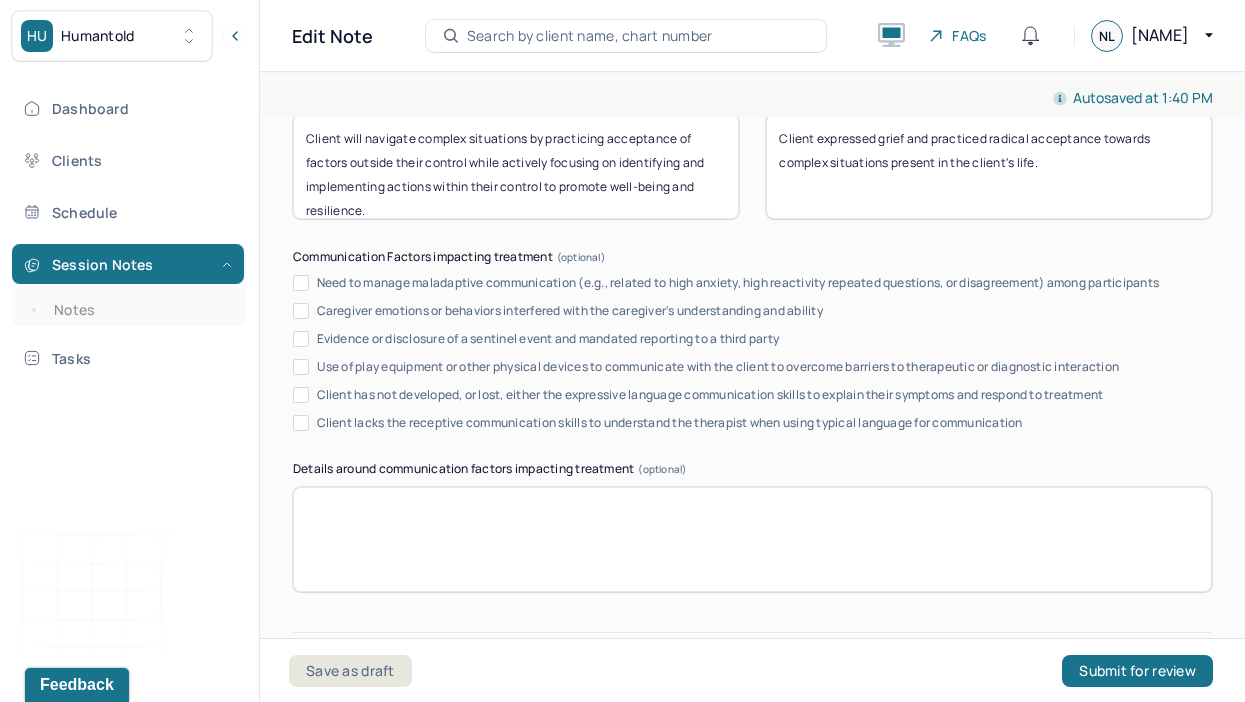 scroll, scrollTop: 4137, scrollLeft: 0, axis: vertical 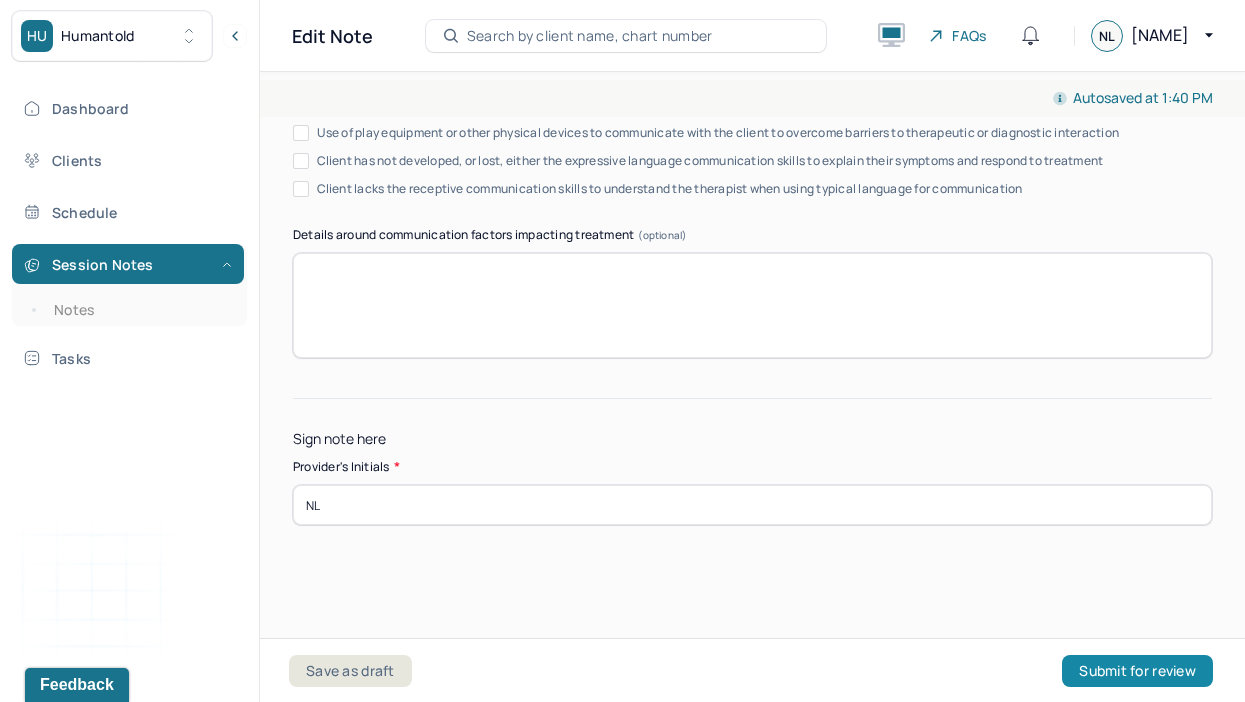 type on "NL" 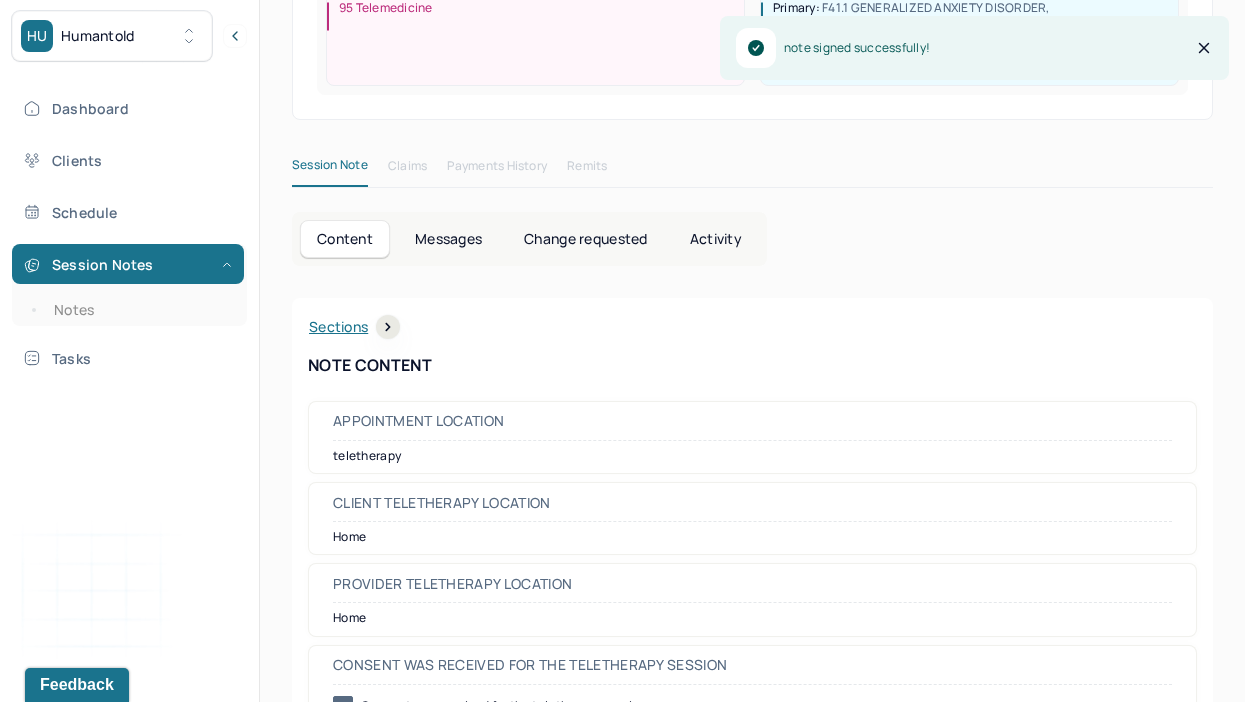 scroll, scrollTop: 413, scrollLeft: 0, axis: vertical 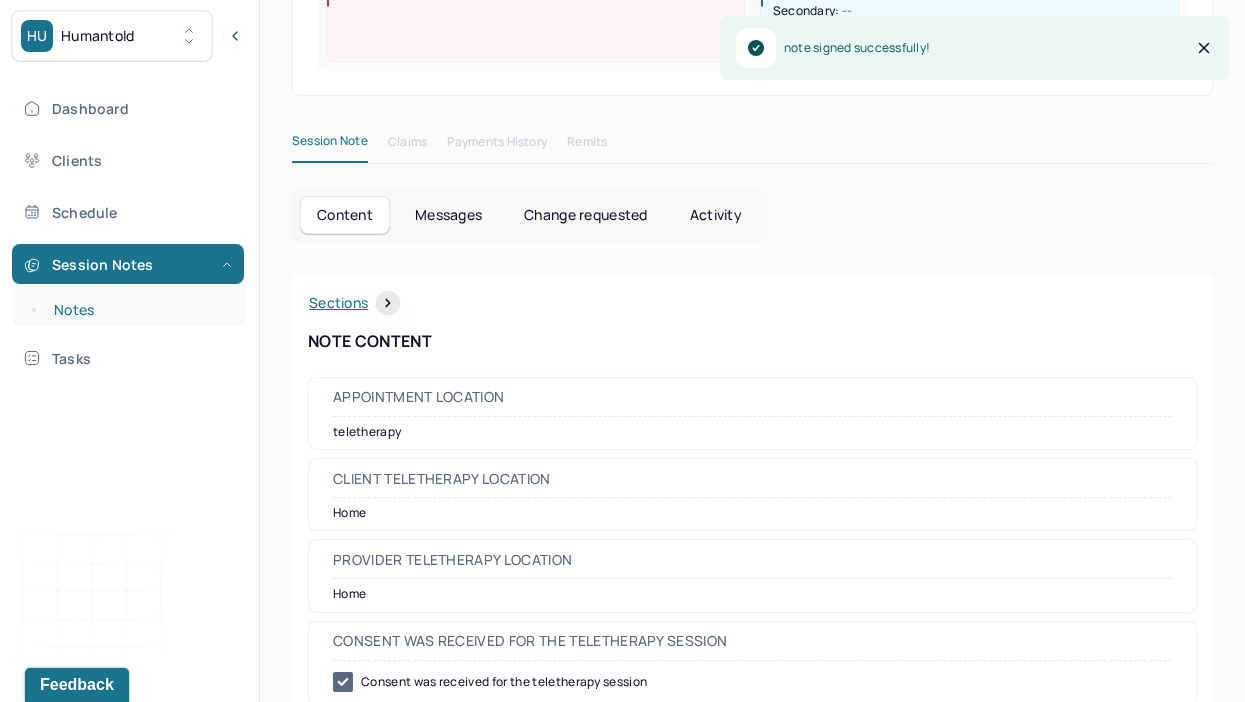 click on "Notes" at bounding box center (139, 310) 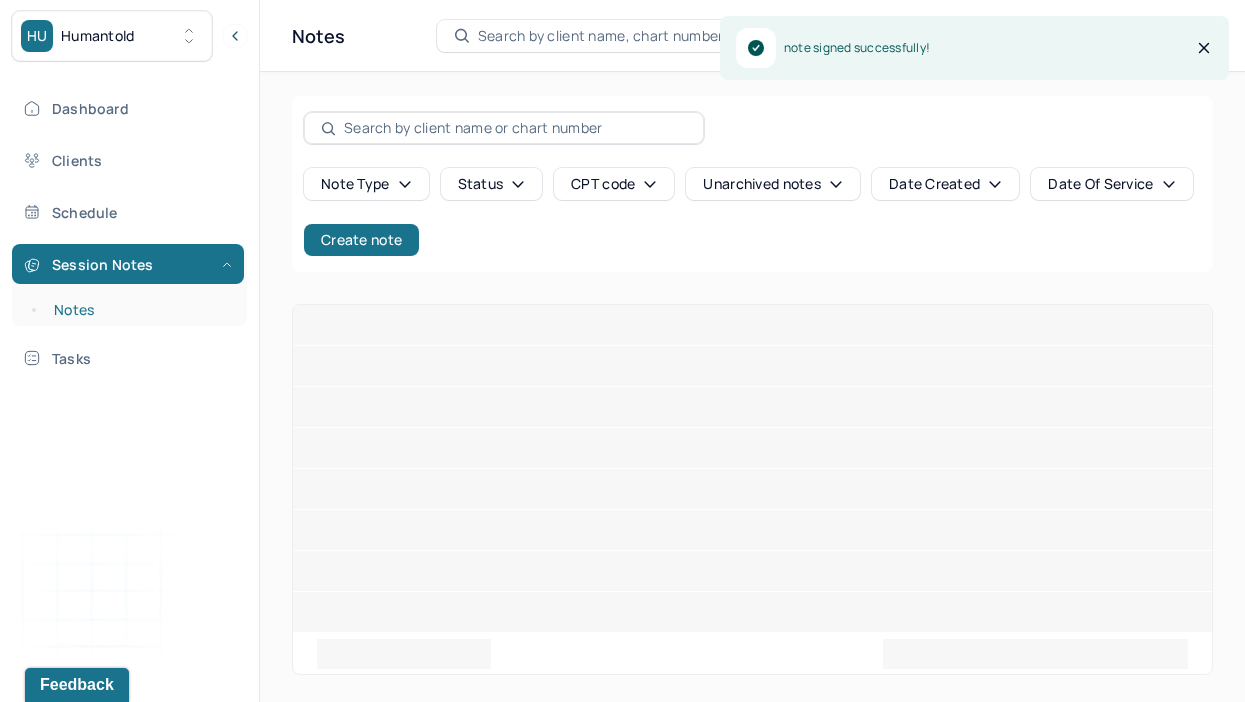 scroll, scrollTop: 0, scrollLeft: 0, axis: both 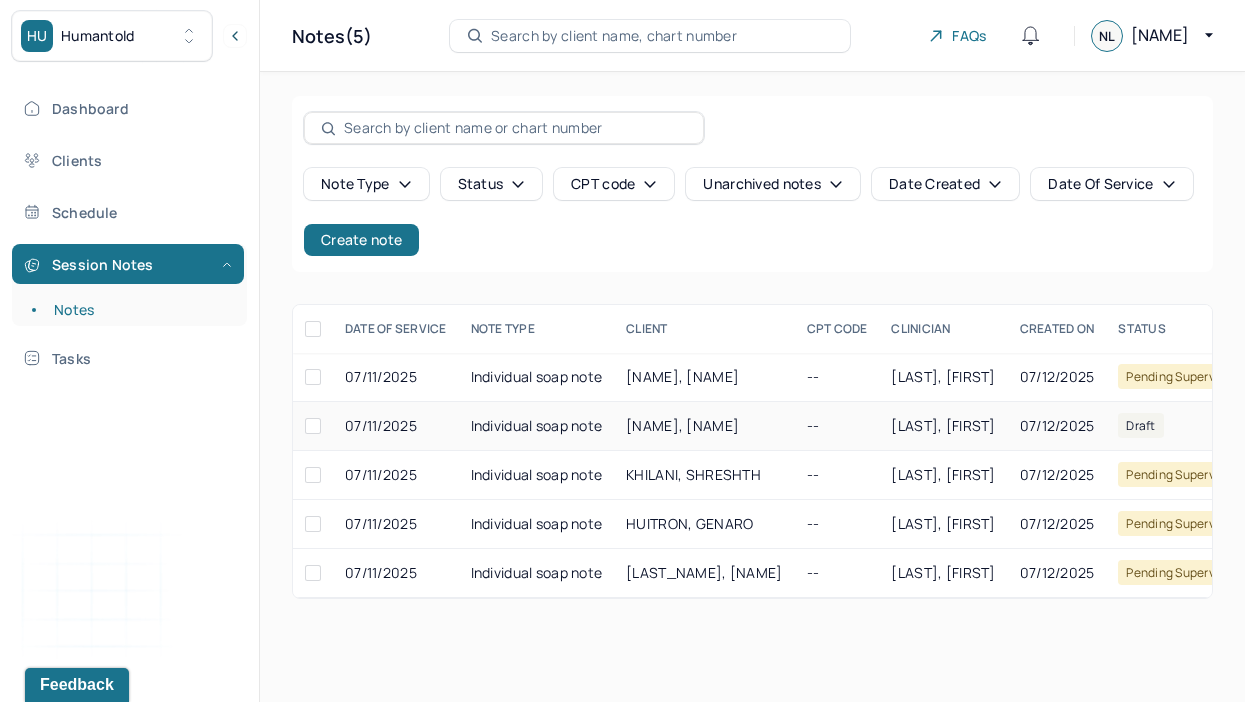 click on "--" at bounding box center [837, 426] 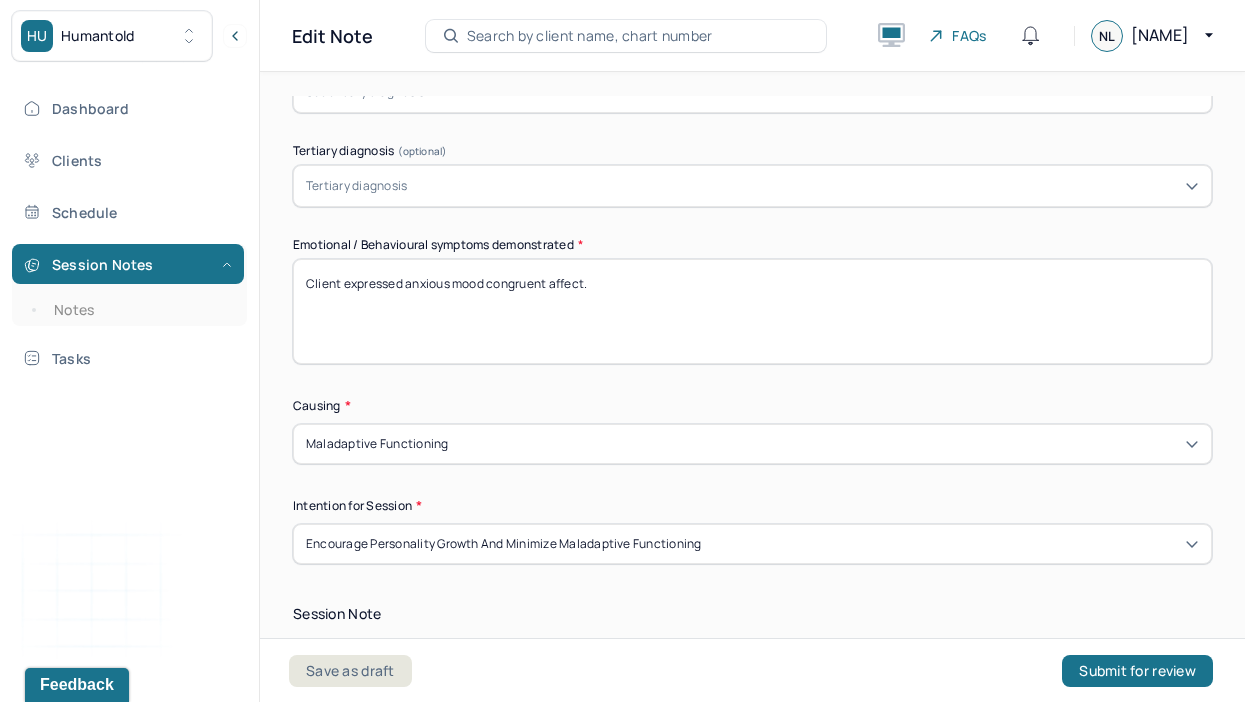 scroll, scrollTop: 930, scrollLeft: 0, axis: vertical 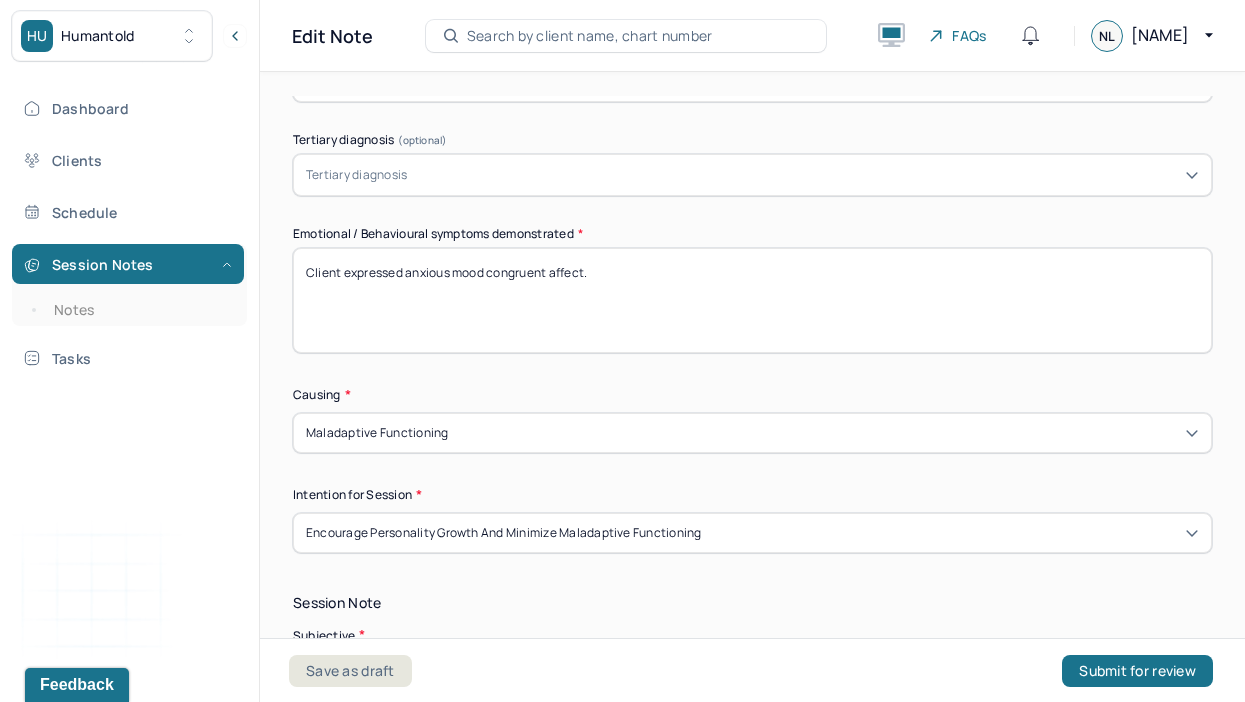 drag, startPoint x: 648, startPoint y: 261, endPoint x: 496, endPoint y: 268, distance: 152.1611 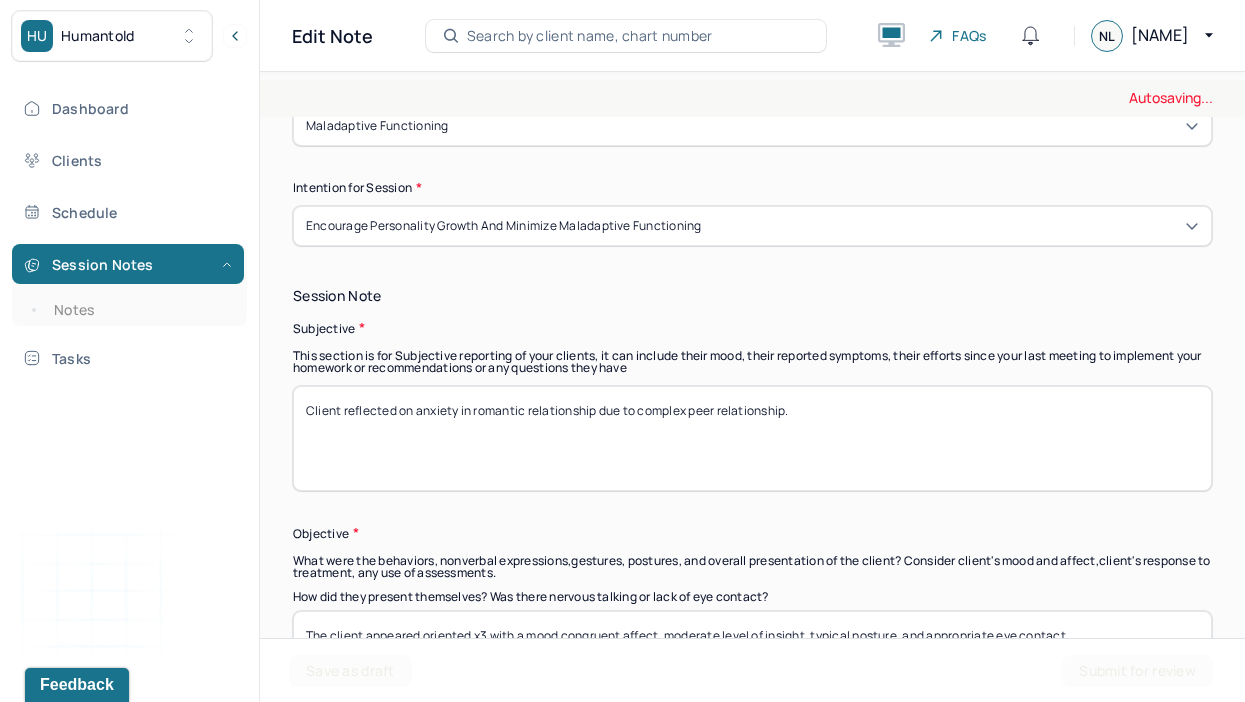 scroll, scrollTop: 1265, scrollLeft: 0, axis: vertical 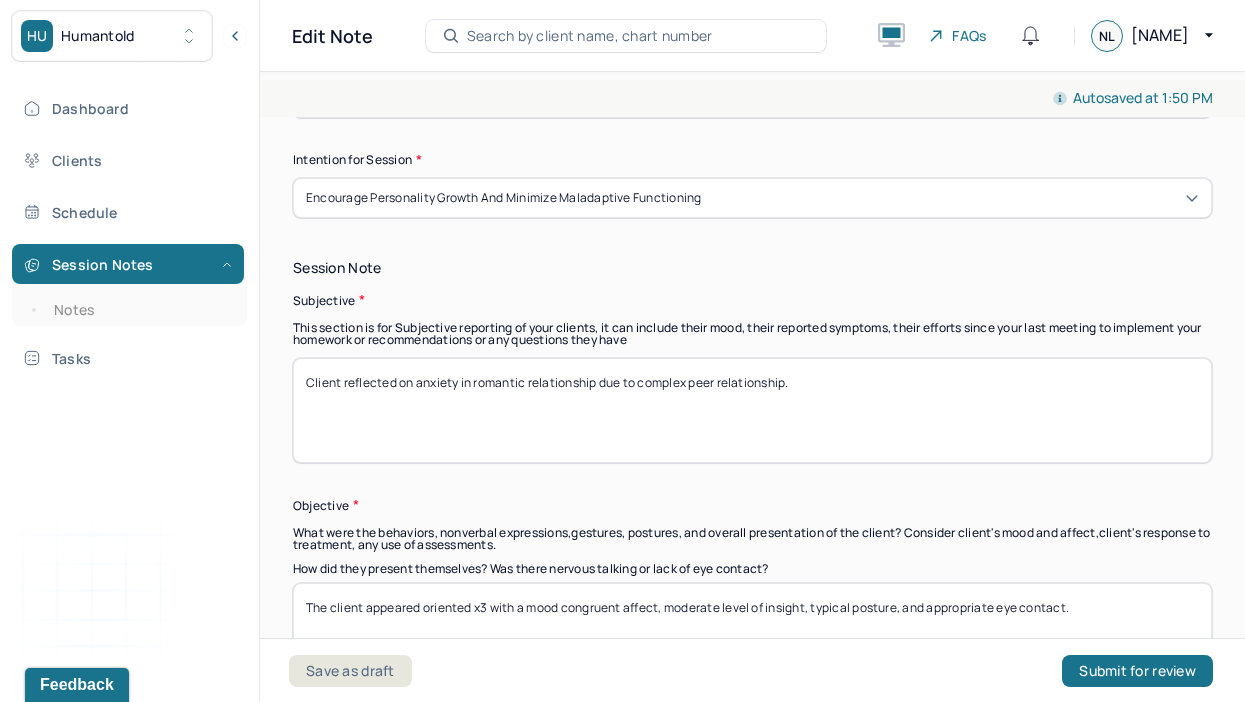 type on "Client expressed anxious mood affect regarding political climate." 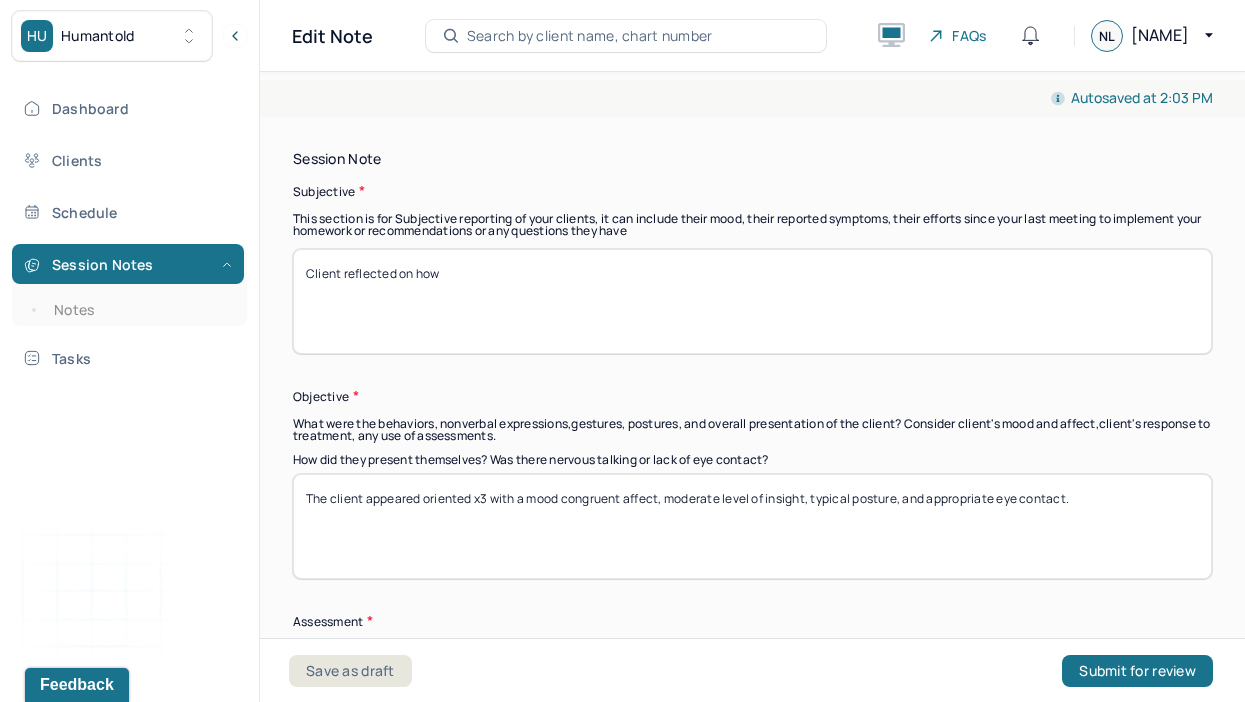 scroll, scrollTop: 1376, scrollLeft: 0, axis: vertical 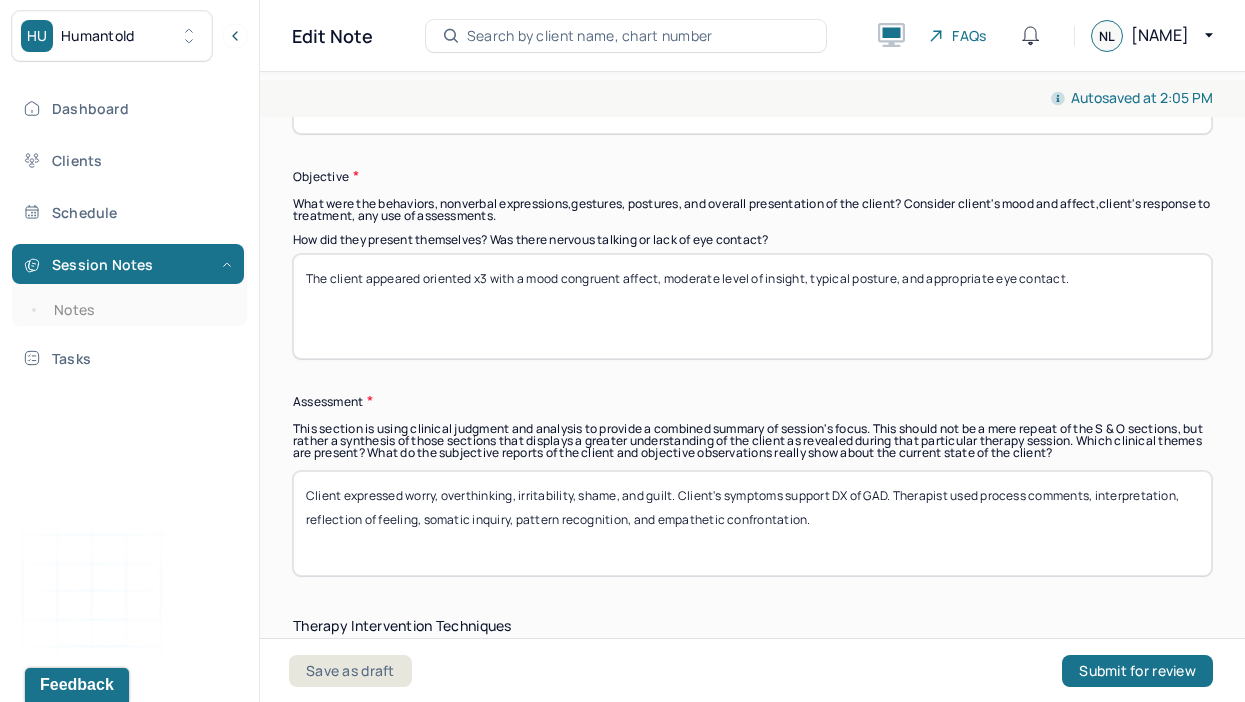 type on "Client reflected on distress from her political values." 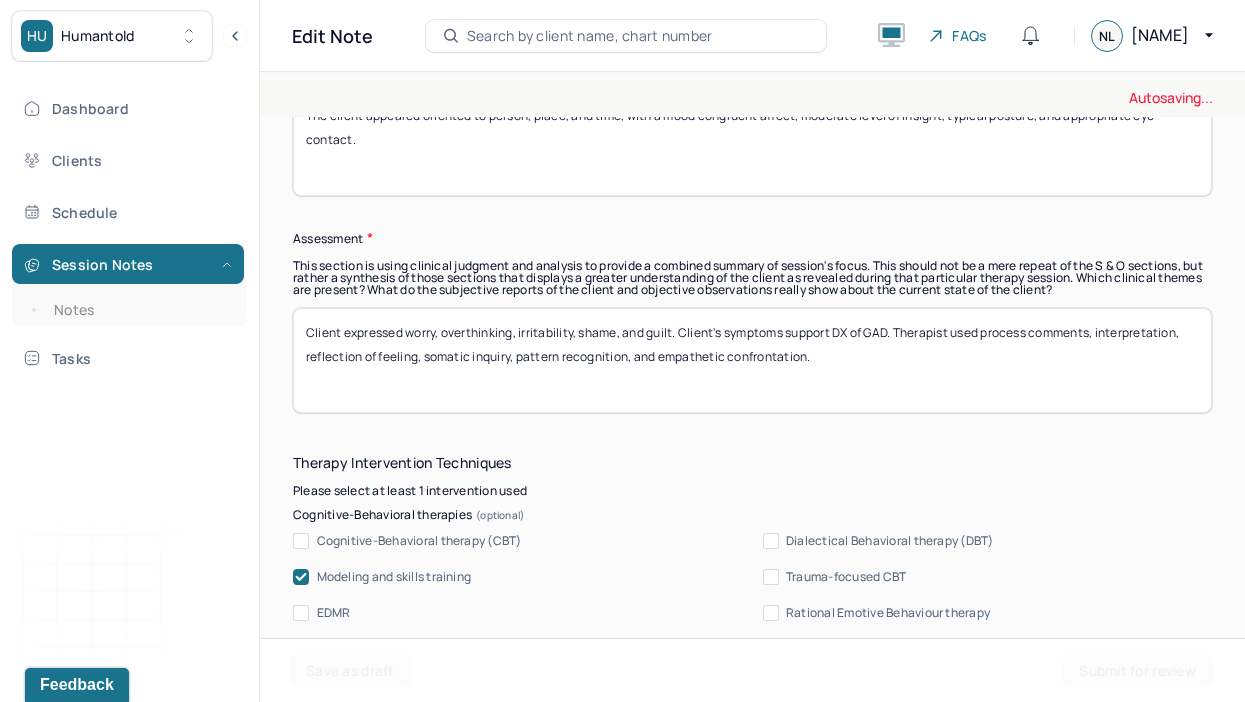 scroll, scrollTop: 1781, scrollLeft: 0, axis: vertical 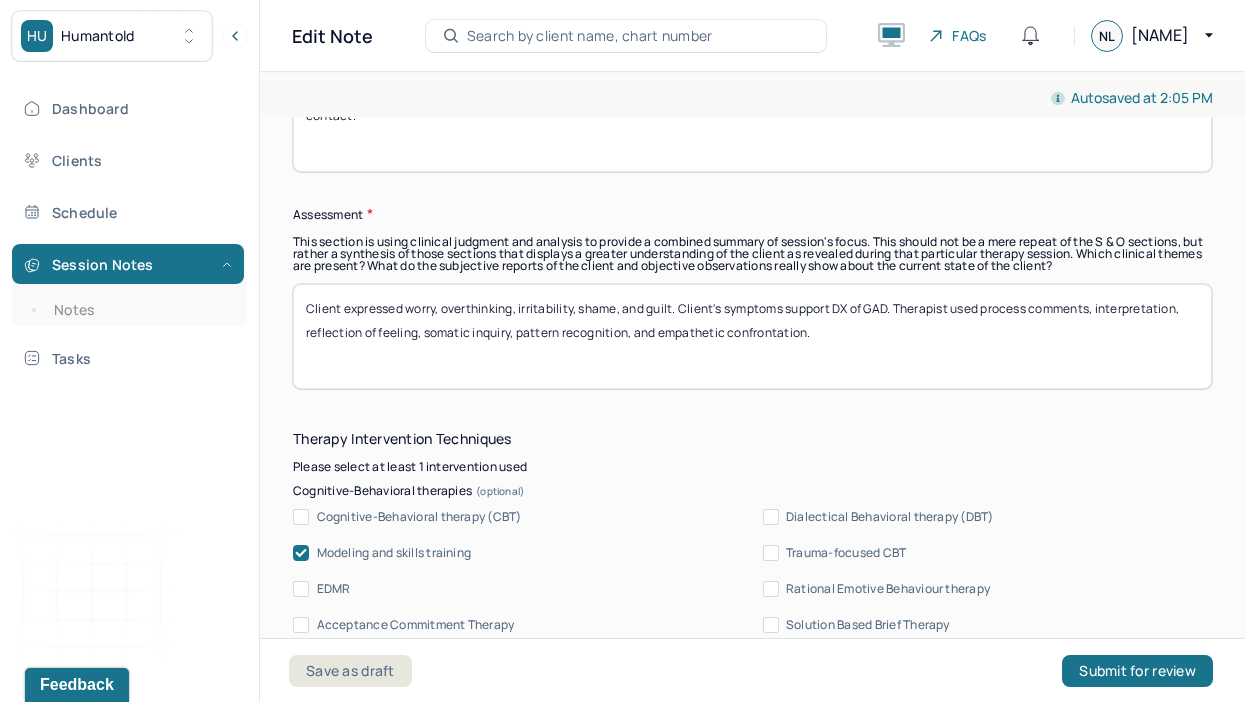 type on "The client appeared oriented to person, place, and time, with a mood congruent affect, moderate level of insight, typical posture, and appropriate eye contact." 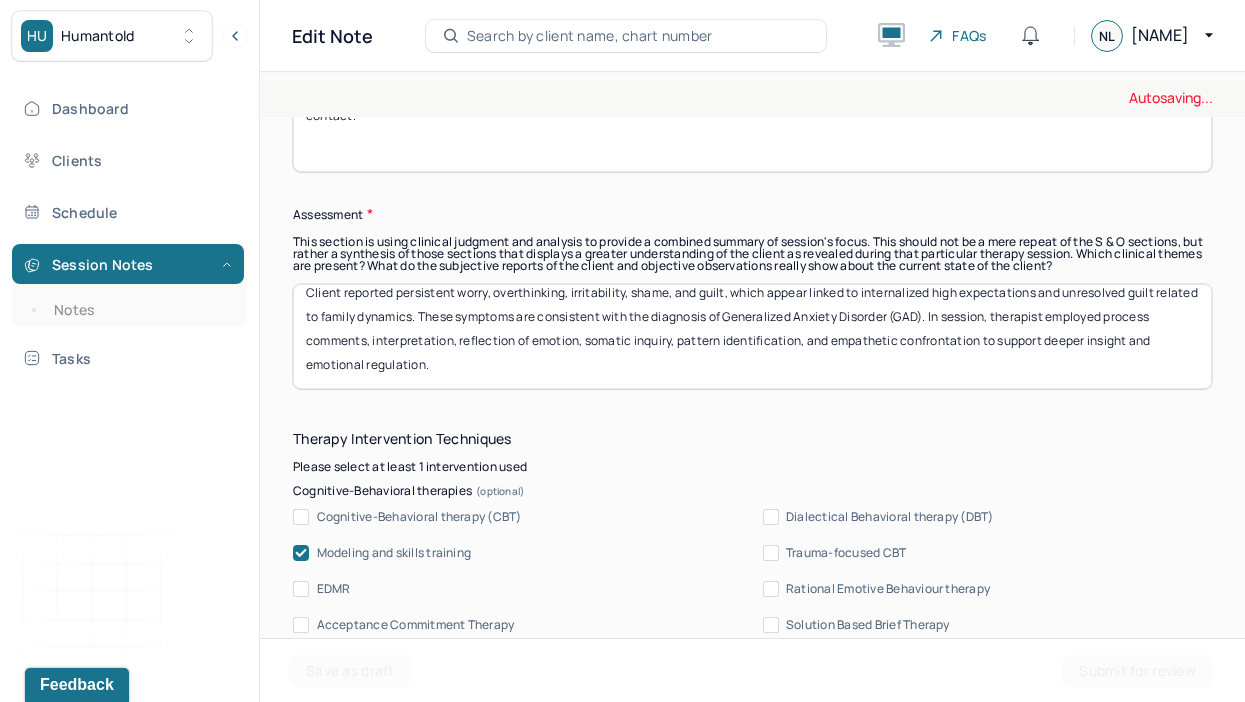 scroll, scrollTop: 0, scrollLeft: 0, axis: both 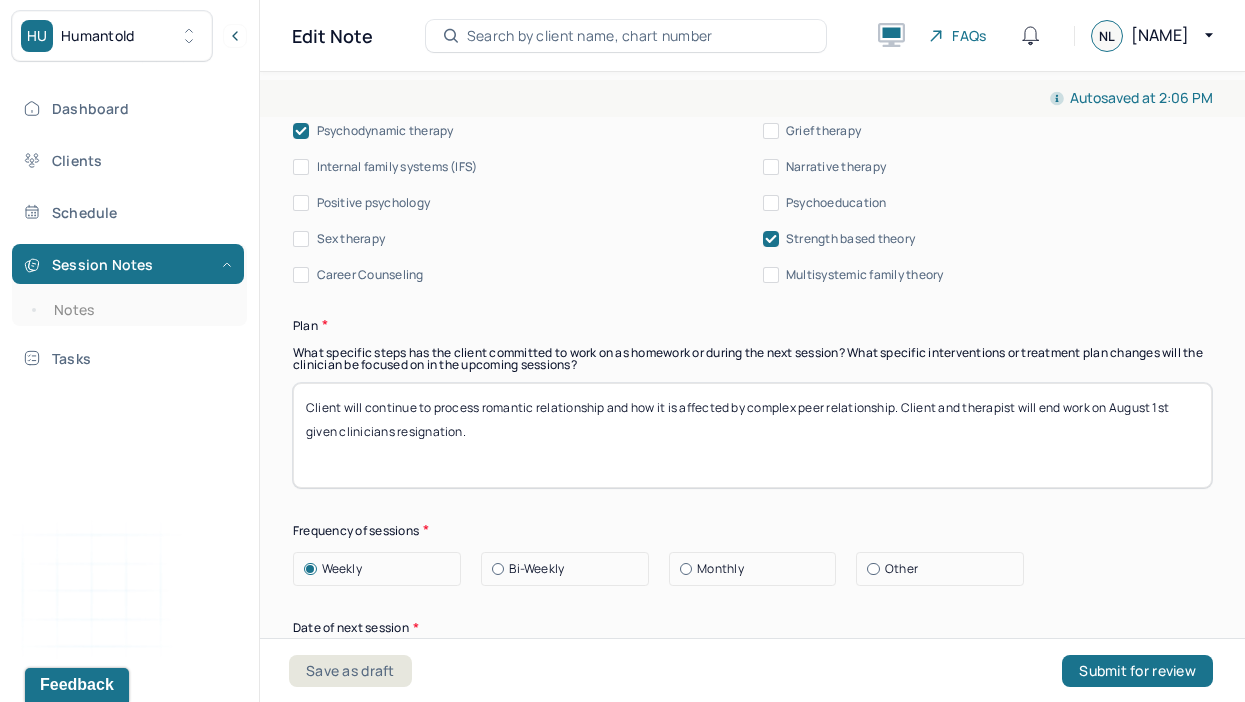 type on "Client reported persistent worry, overthinking, irritability, shame, and guilt, which appear linked to internalized high expectations and unresolved guilt related to family dynamics. These symptoms are consistent with the diagnosis of Generalized Anxiety Disorder (GAD). In session, therapist employed process comments, interpretation, reflection of emotion, somatic inquiry, pattern identification, and empathetic confrontation to support deeper insight and emotional regulation." 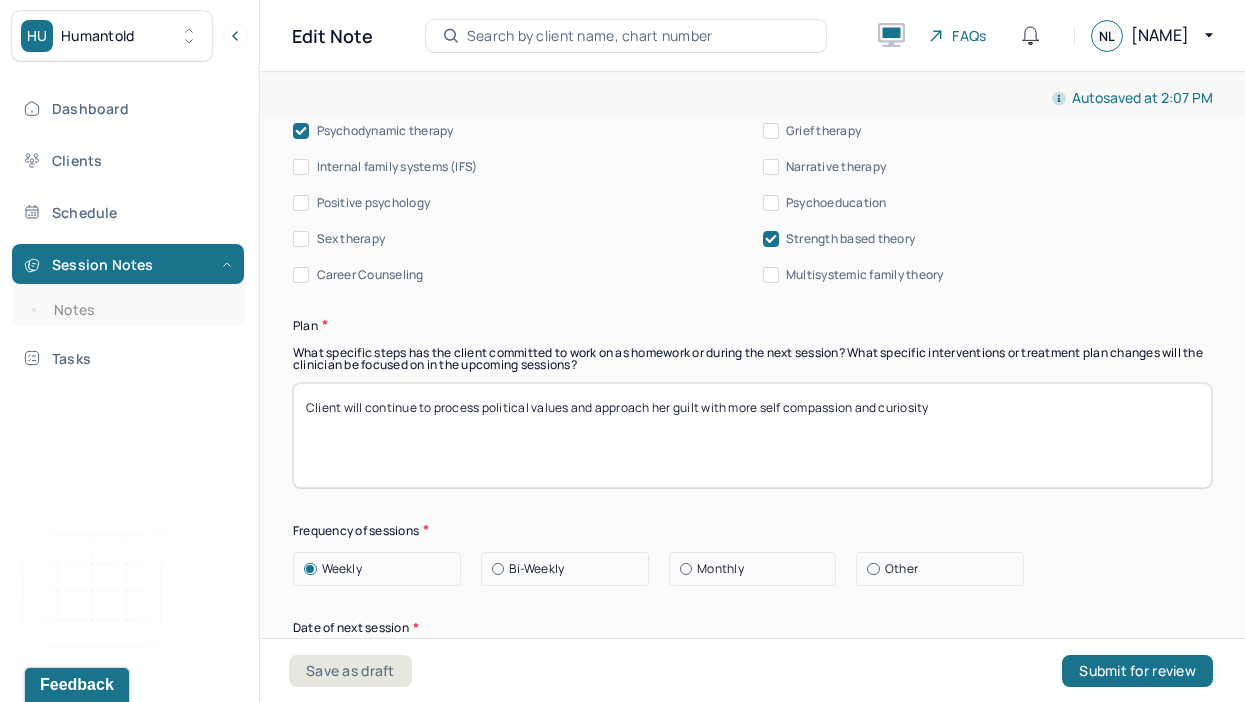 click on "Client will continue to process political values and approach her guilt with" at bounding box center [752, 435] 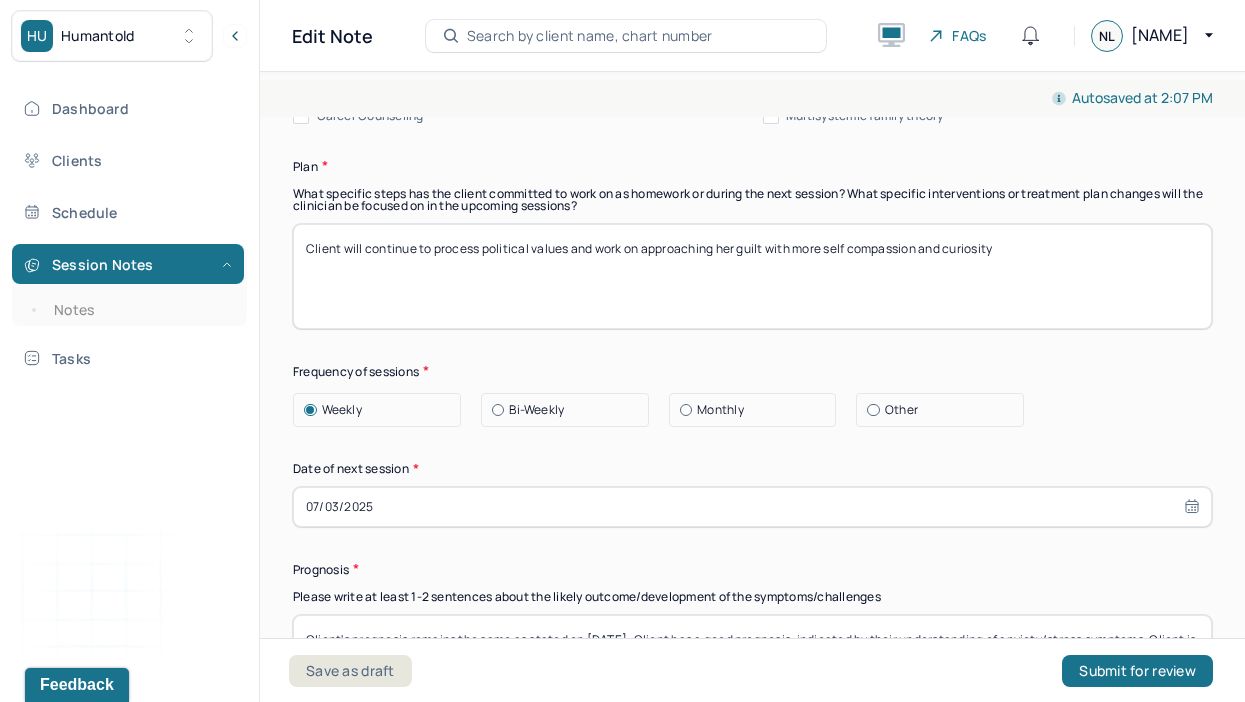 scroll, scrollTop: 2836, scrollLeft: 0, axis: vertical 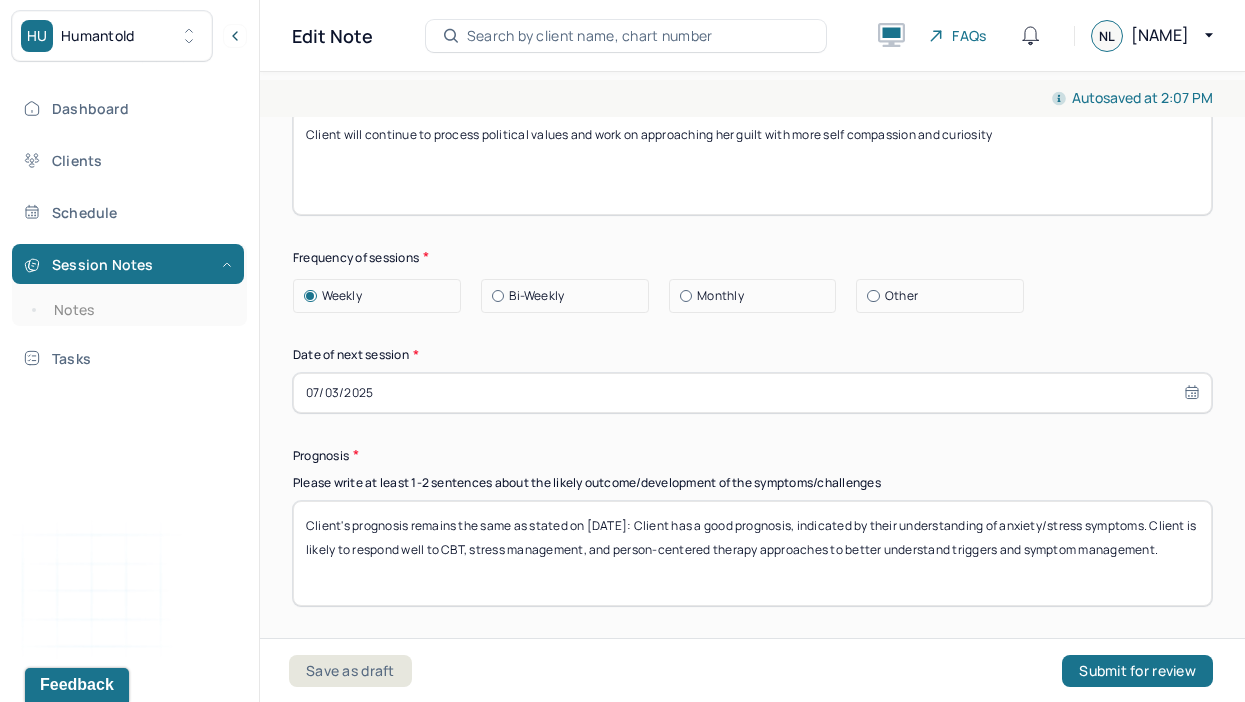click on "Client will continue to process political values and work on approaching her guilt with more self compassion and curiosity" at bounding box center (752, 162) 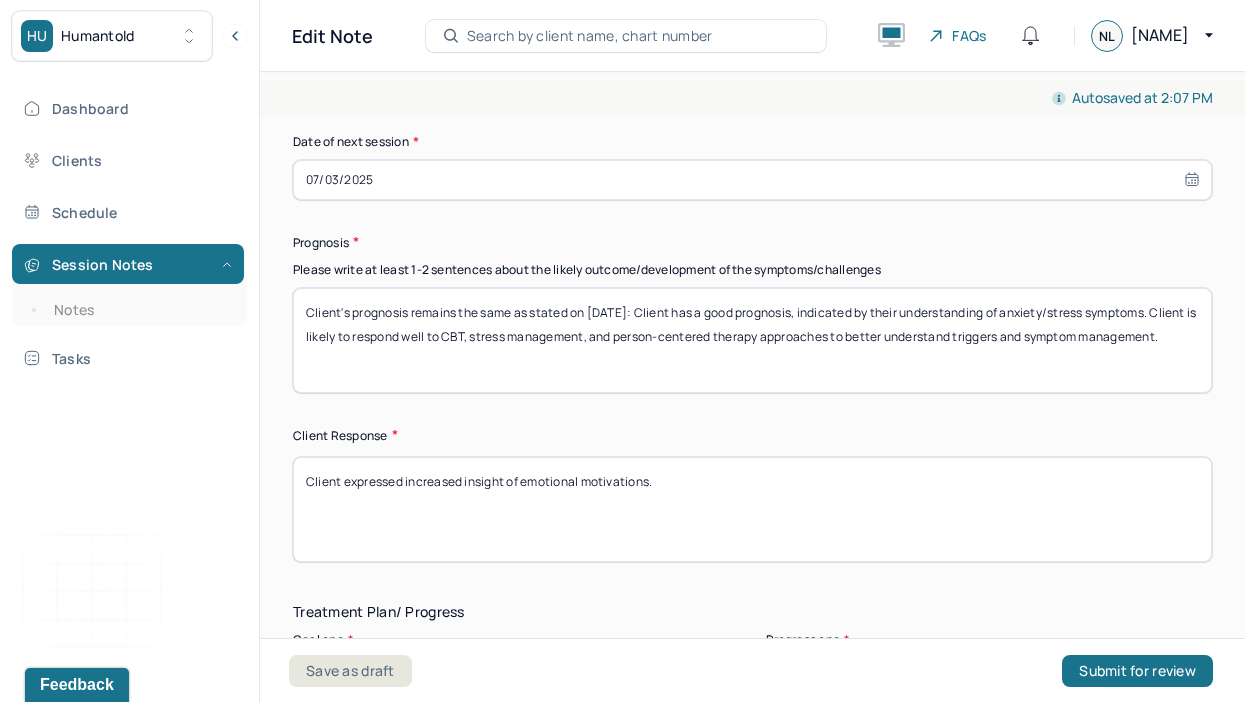 scroll, scrollTop: 3042, scrollLeft: 0, axis: vertical 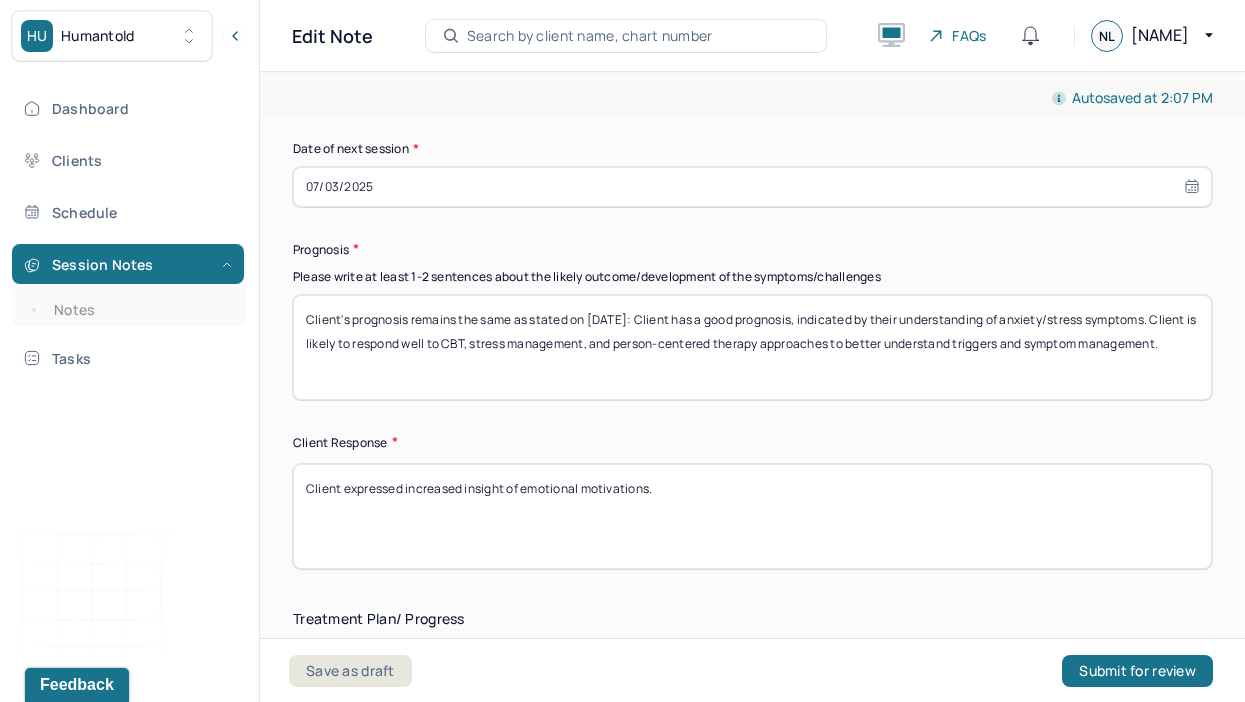 type on "Client will continue to process political values and work on approaching her guilt with more self compassion and curiosity." 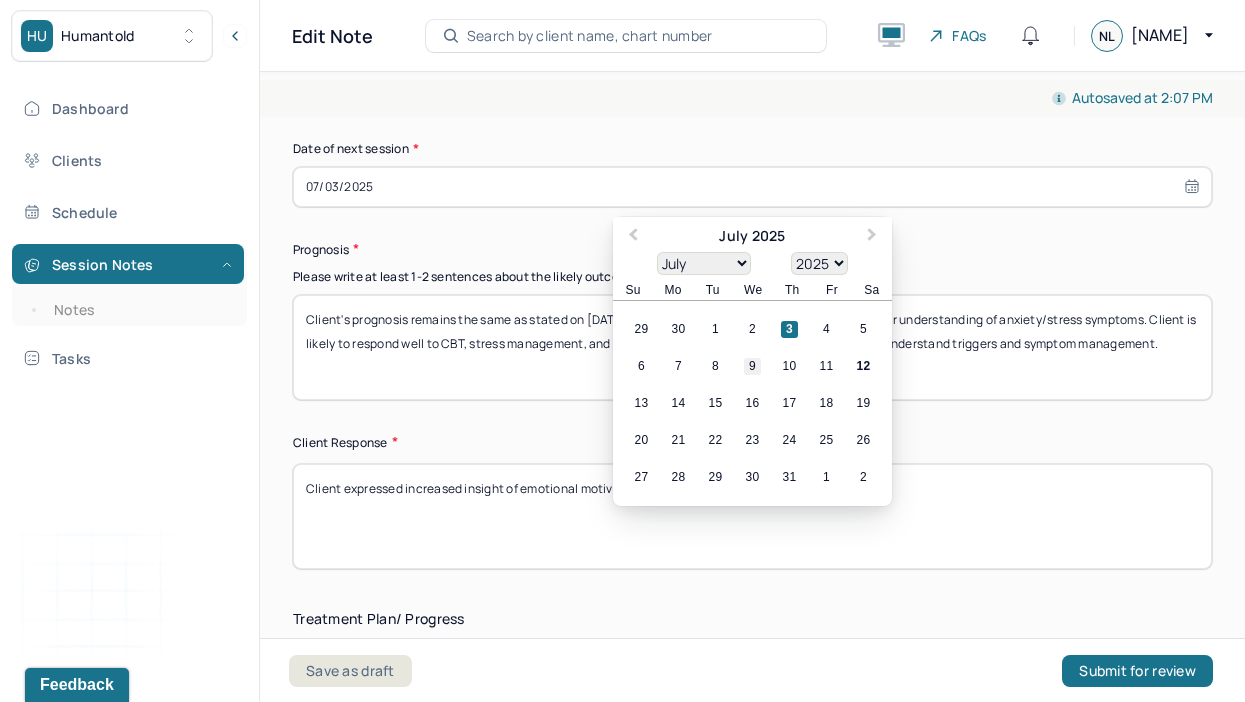 click on "9" at bounding box center (752, 366) 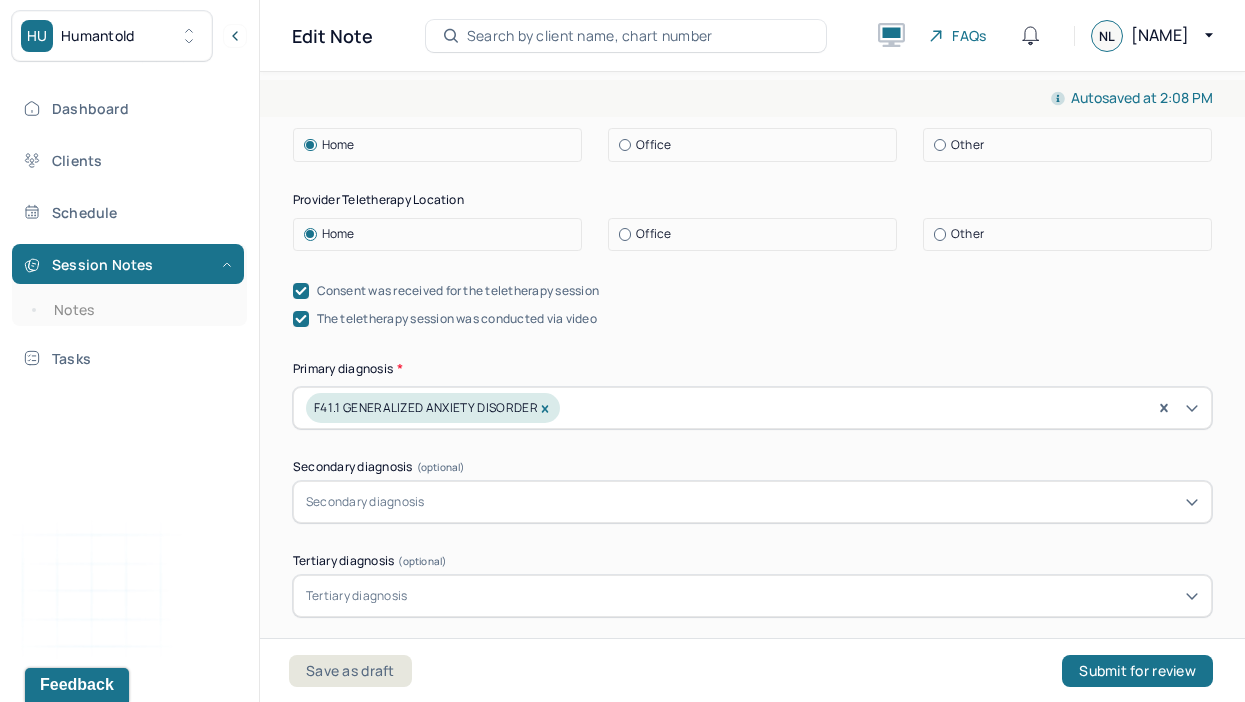 scroll, scrollTop: 0, scrollLeft: 0, axis: both 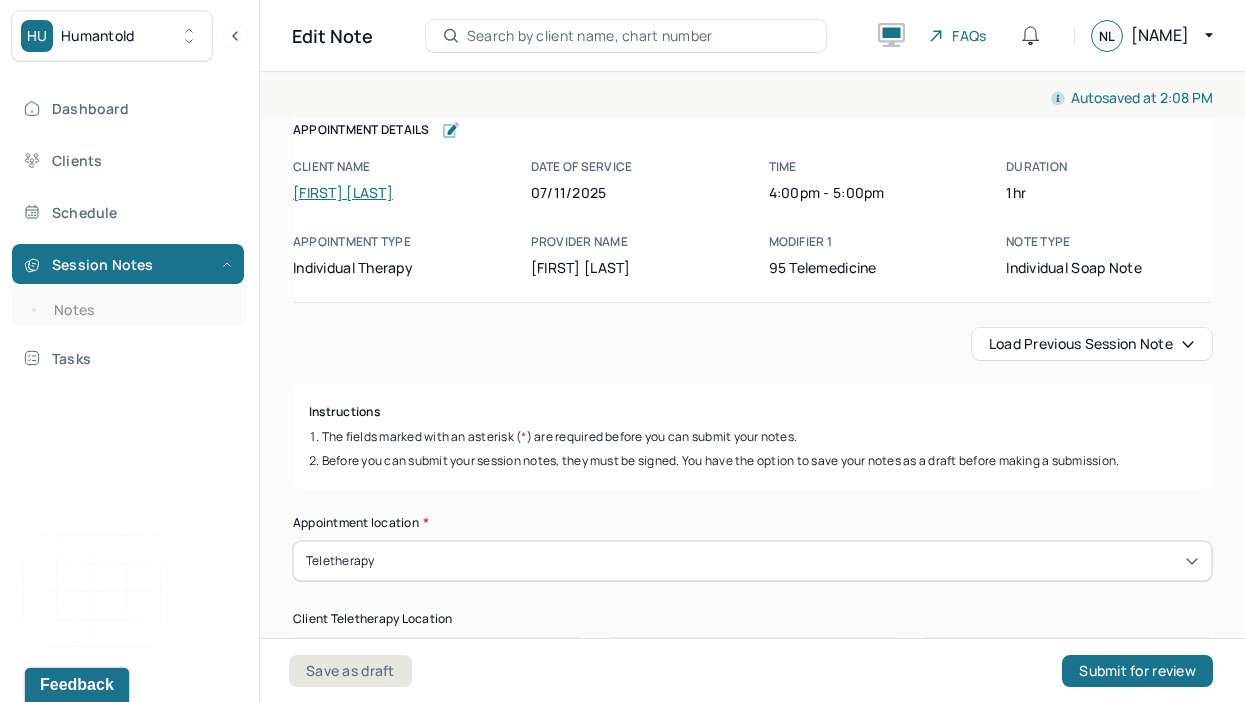 type on "Client's prognosis remains the same as stated on [DATE]: Client has a good prognosis, indicated by their understanding of anxiety/stress symptoms. Client is likely to respond well to CBT, stress management, and person-centered therapy approaches to better understand triggers and symptom management." 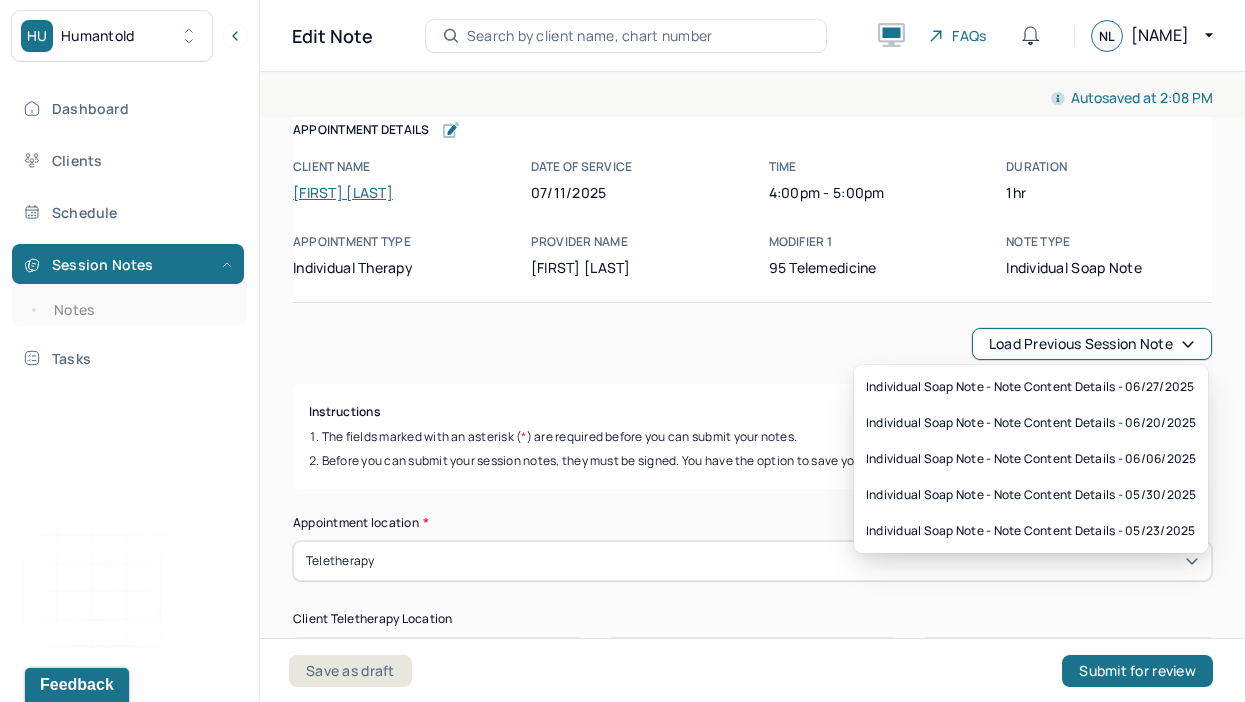 click on "Load previous session note" at bounding box center (1092, 344) 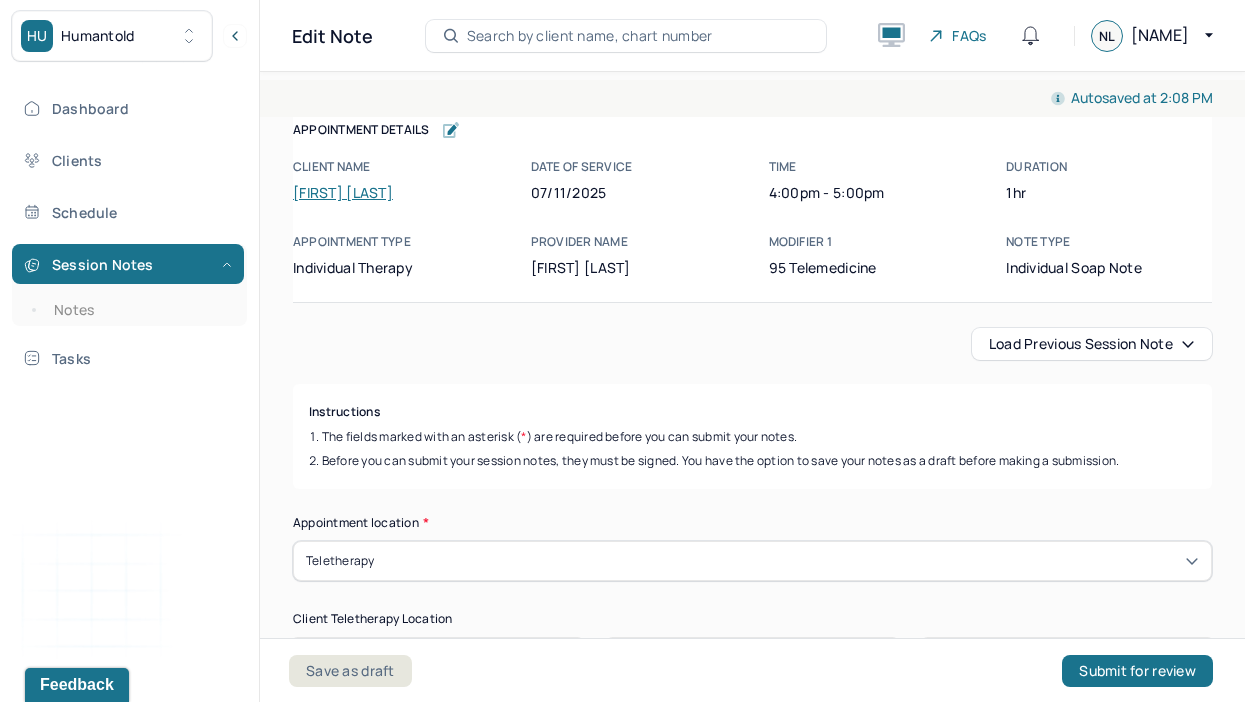 click on "Load previous session note" at bounding box center [752, 344] 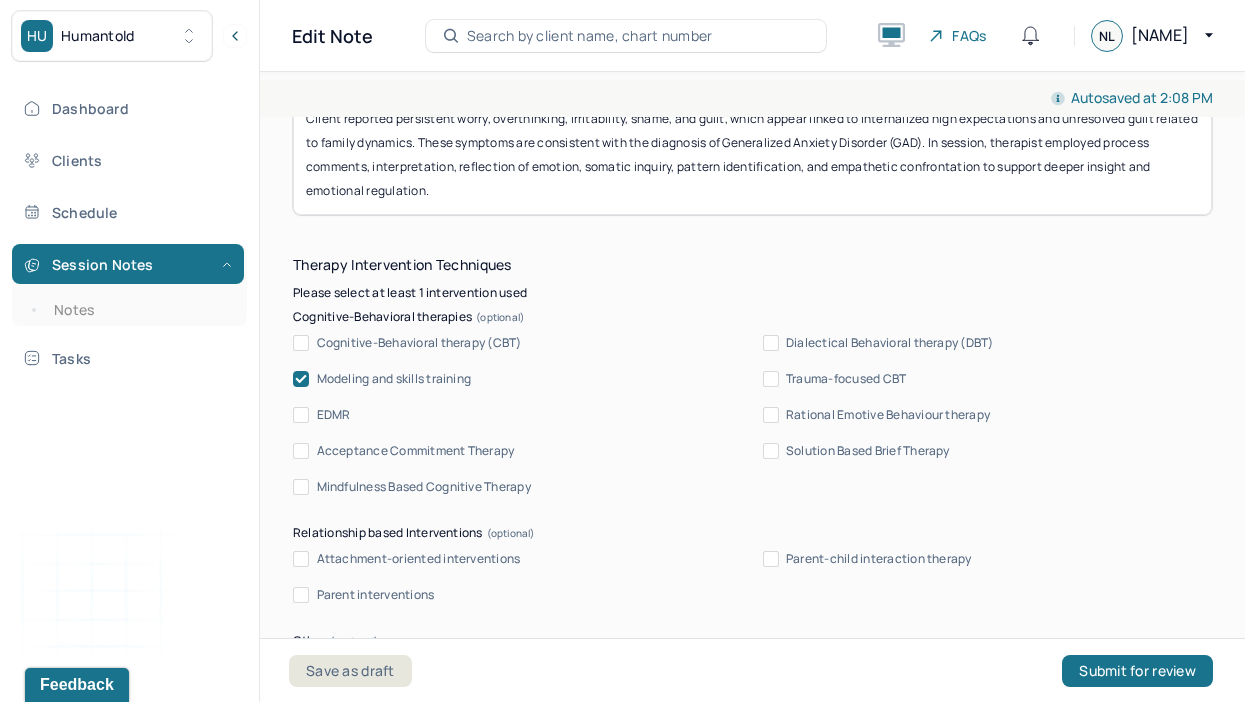 type 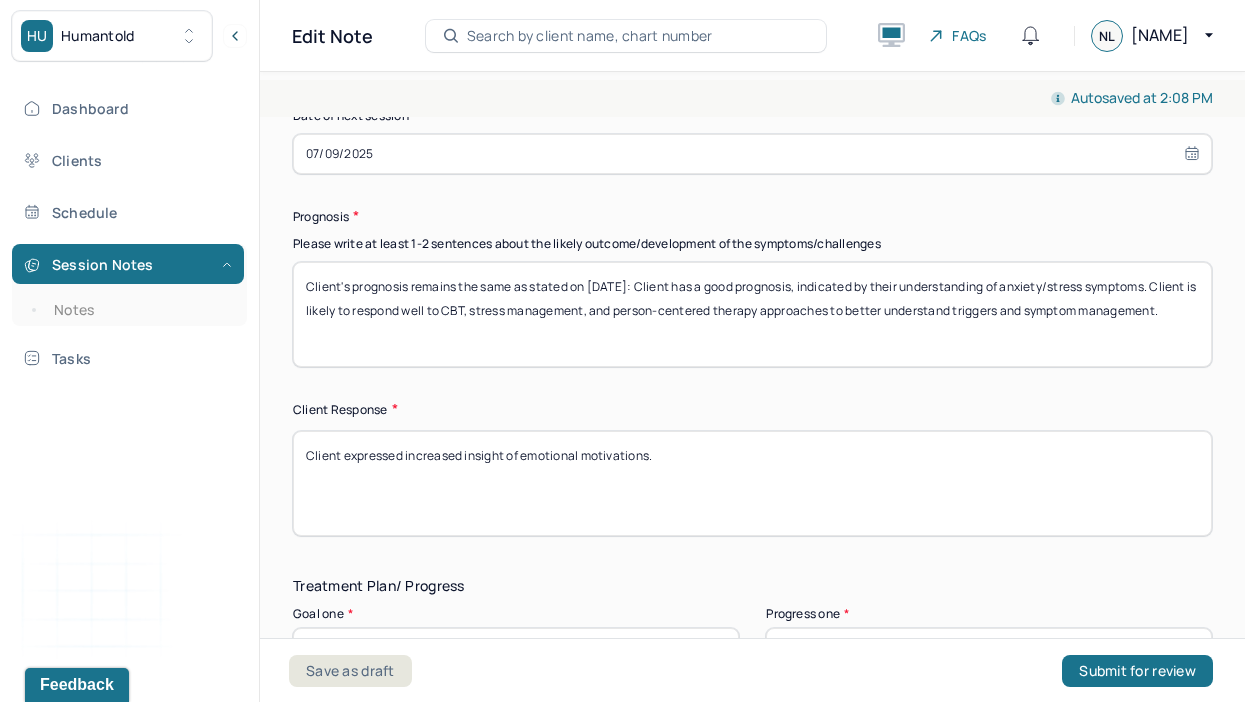 scroll, scrollTop: 2980, scrollLeft: 0, axis: vertical 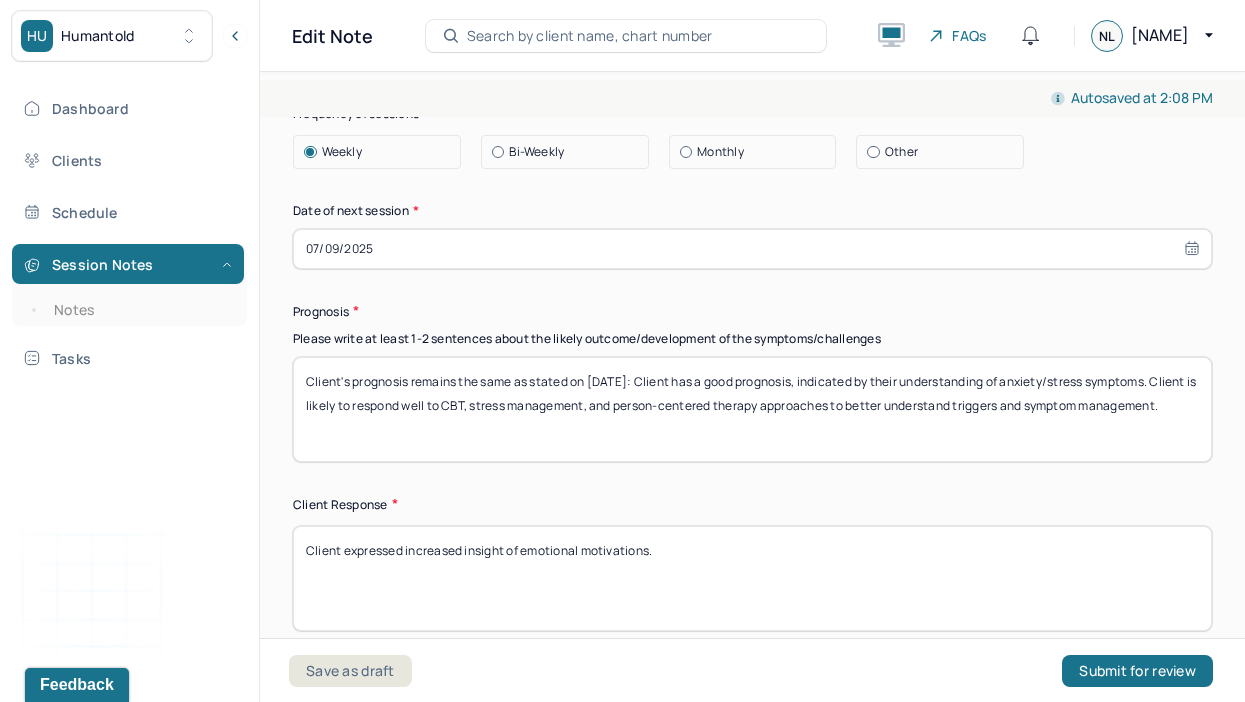 click on "Client's prognosis remains the same as stated on [DATE]: Client has a good prognosis, indicated by their understanding of anxiety/stress symptoms. Client is likely to respond well to CBT, stress management, and person-centered therapy approaches to better understand triggers and symptom management." at bounding box center (752, 409) 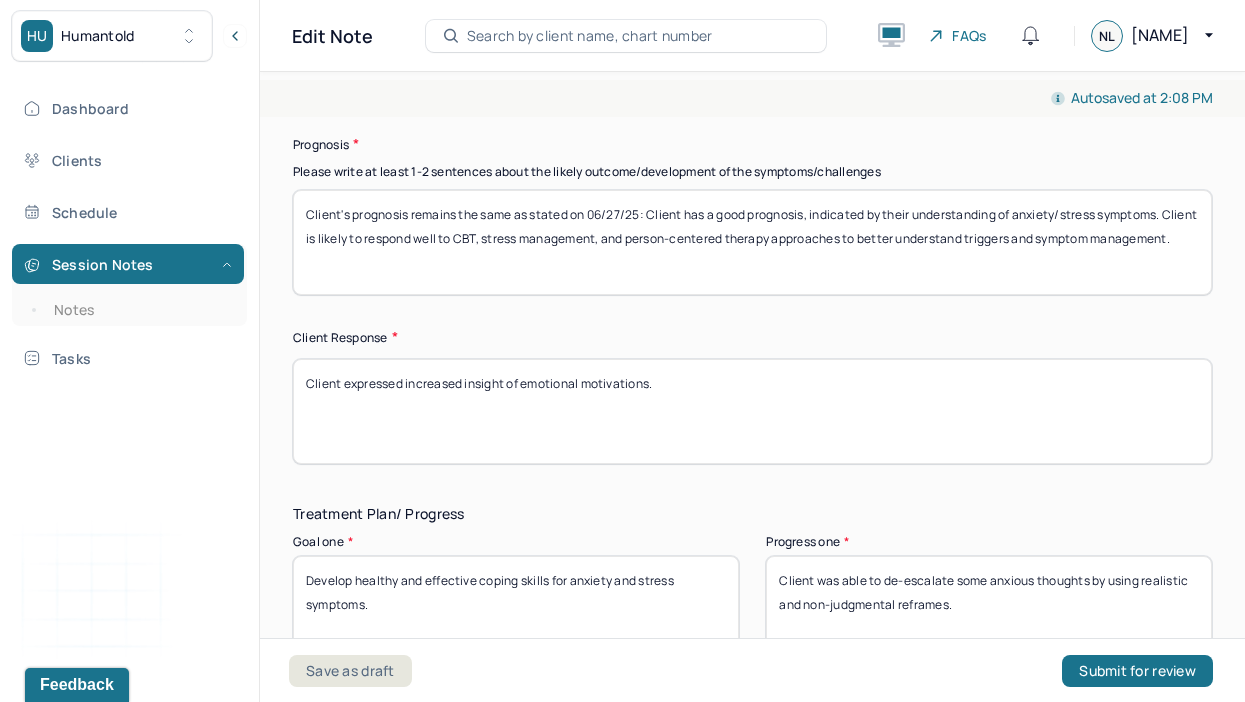 scroll, scrollTop: 3186, scrollLeft: 0, axis: vertical 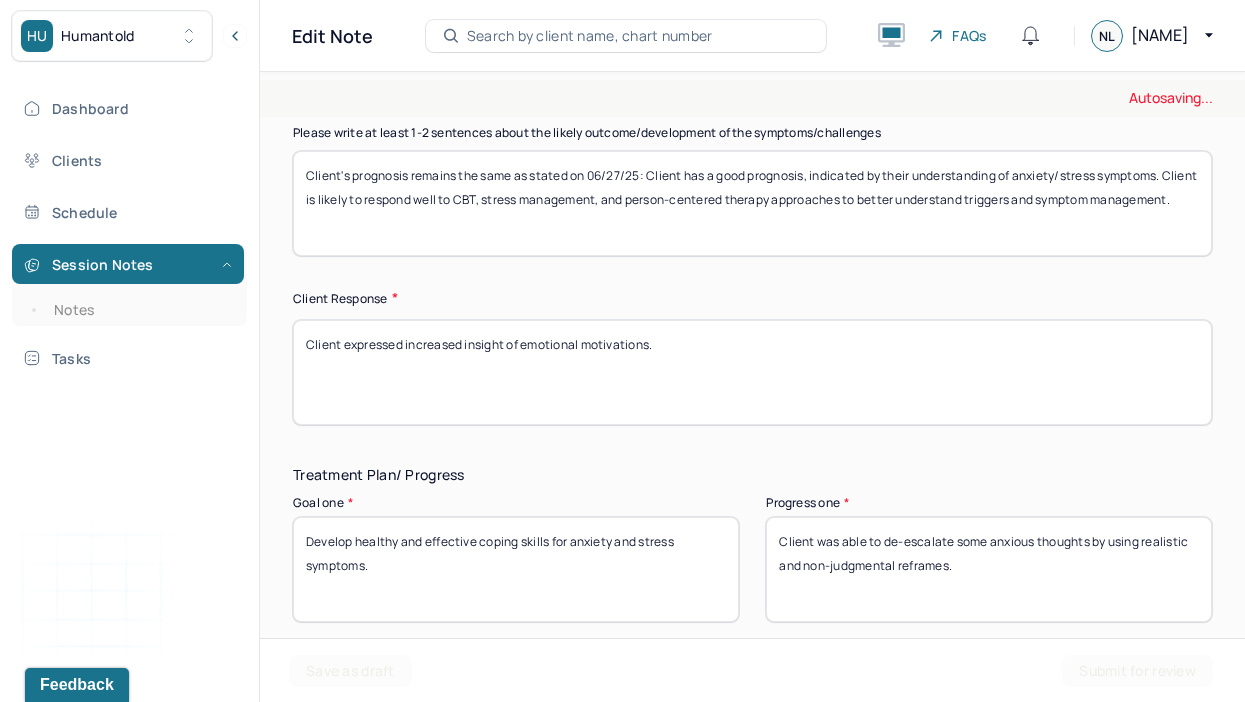 type on "Client's prognosis remains the same as stated on 06/27/25: Client has a good prognosis, indicated by their understanding of anxiety/stress symptoms. Client is likely to respond well to CBT, stress management, and person-centered therapy approaches to better understand triggers and symptom management." 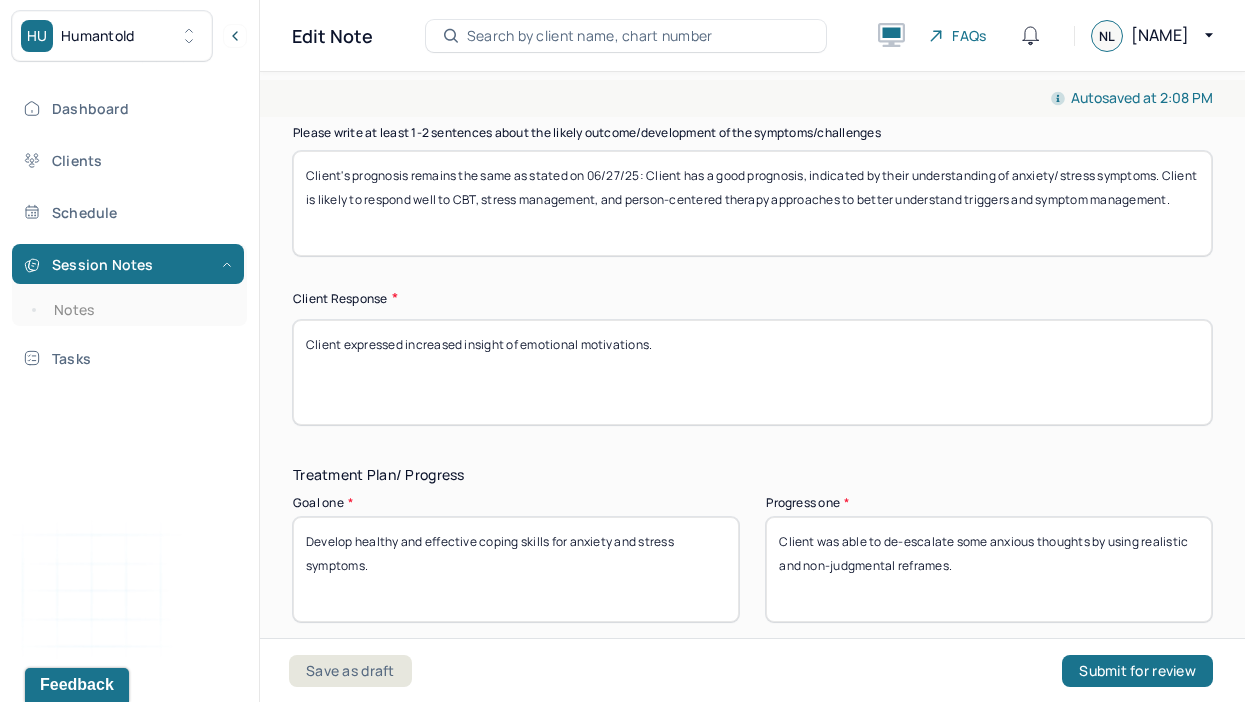 drag, startPoint x: 726, startPoint y: 370, endPoint x: 608, endPoint y: 277, distance: 150.24313 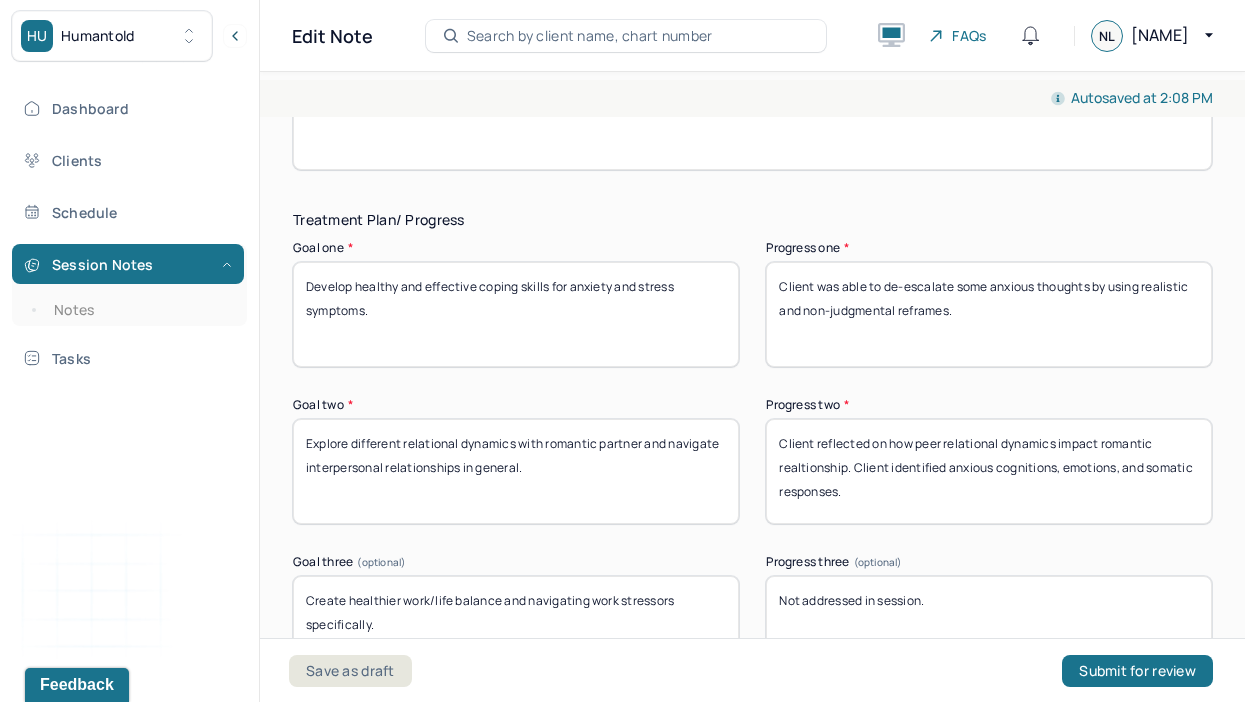scroll, scrollTop: 3458, scrollLeft: 0, axis: vertical 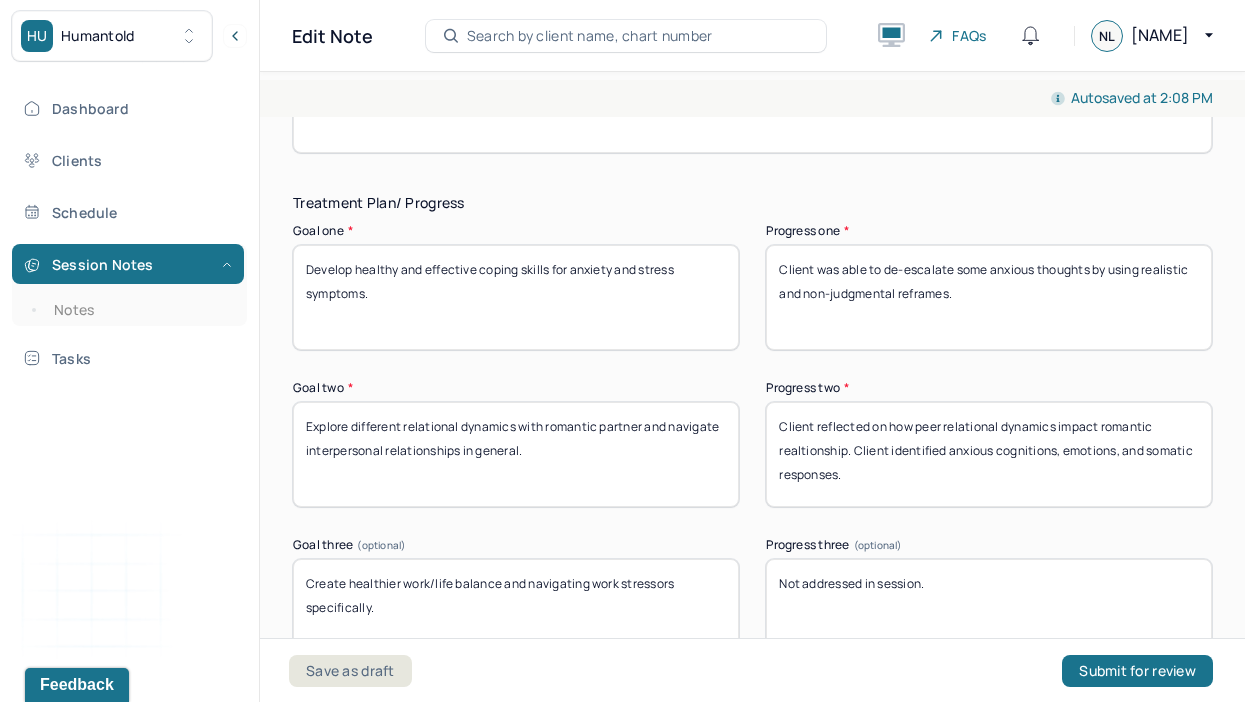 type on "Client expressed increased emotional insight and further clarity on what actions she wishes to take to assist those in distress." 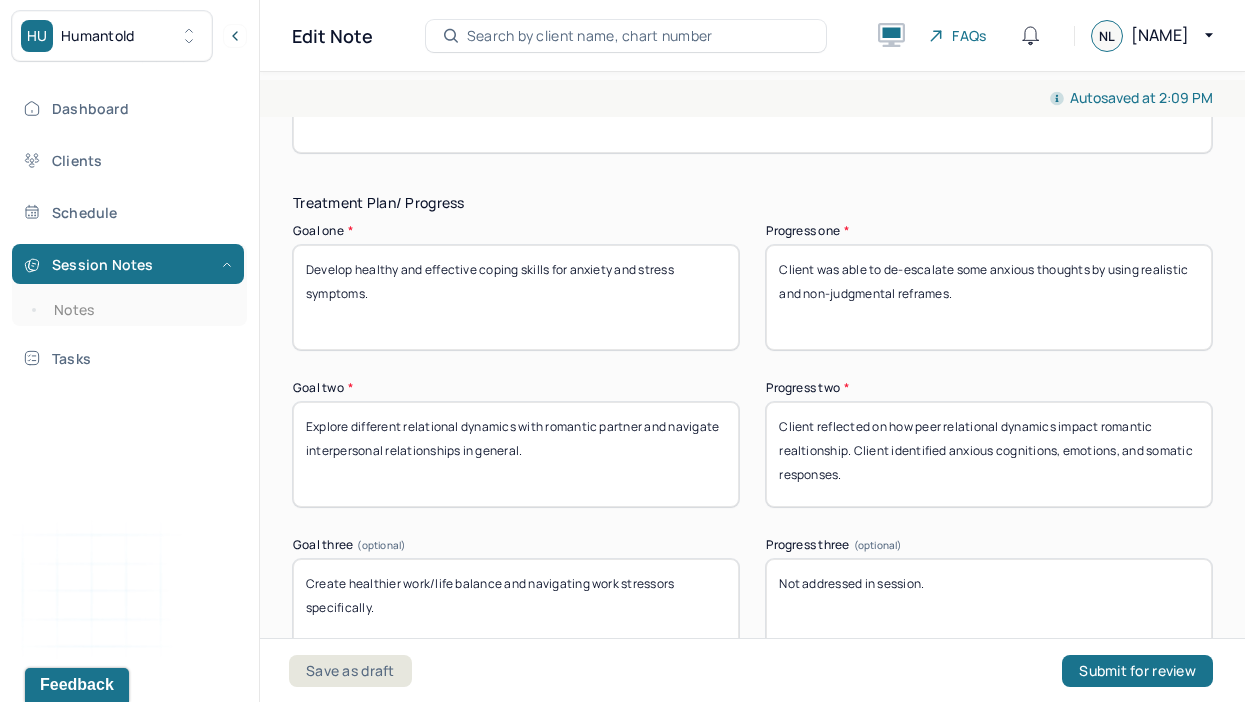 drag, startPoint x: 999, startPoint y: 305, endPoint x: 840, endPoint y: 216, distance: 182.21416 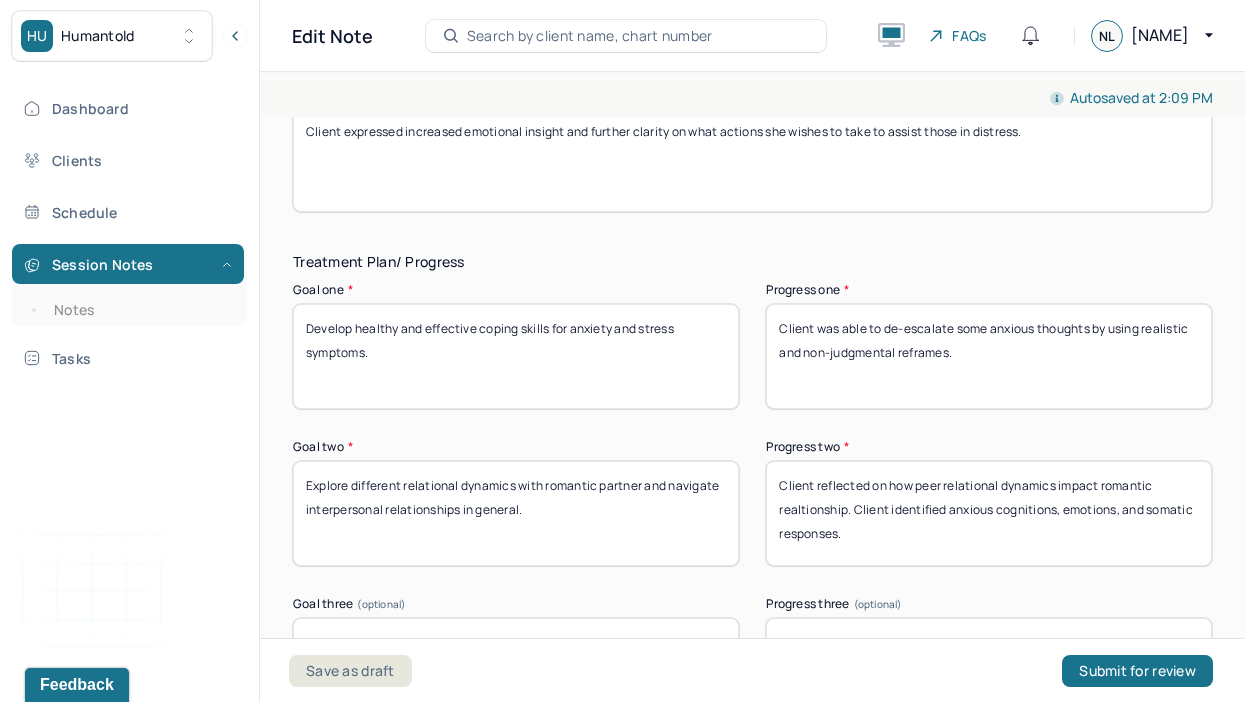 scroll, scrollTop: 3402, scrollLeft: 0, axis: vertical 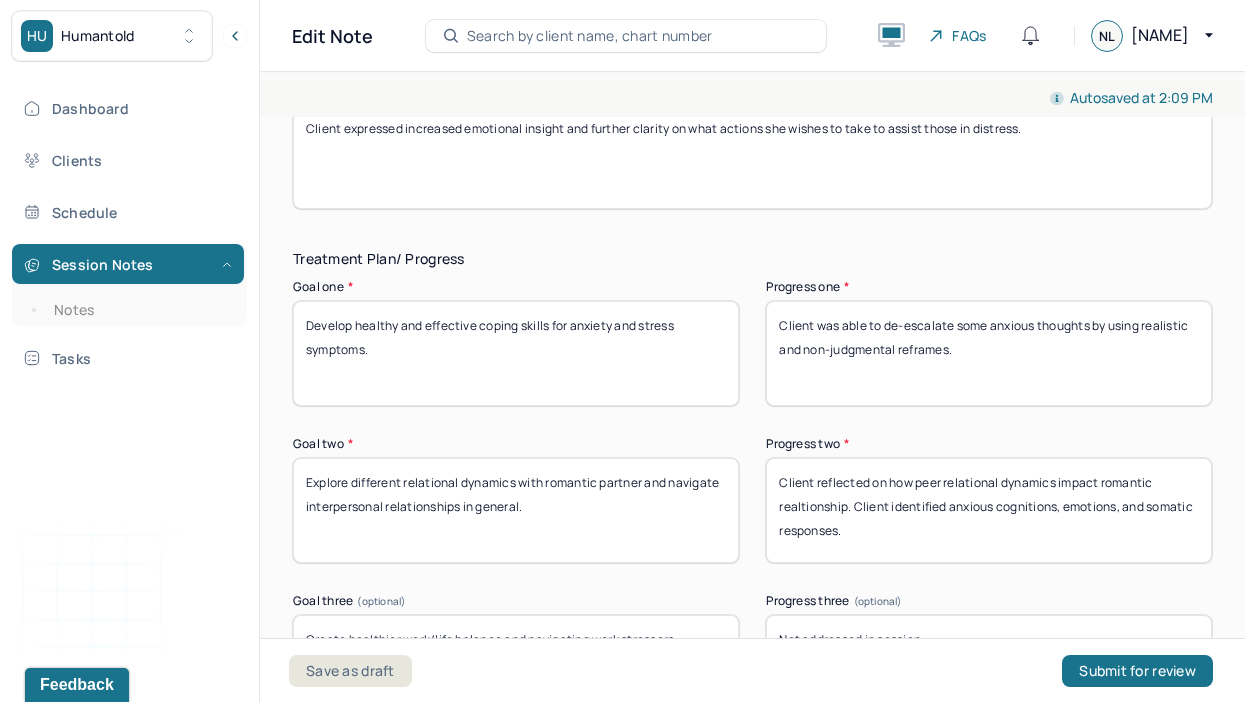 click on "Client was able to de-escalate some anxious thoughts by using realistic and non-judgmental reframes." at bounding box center [989, 353] 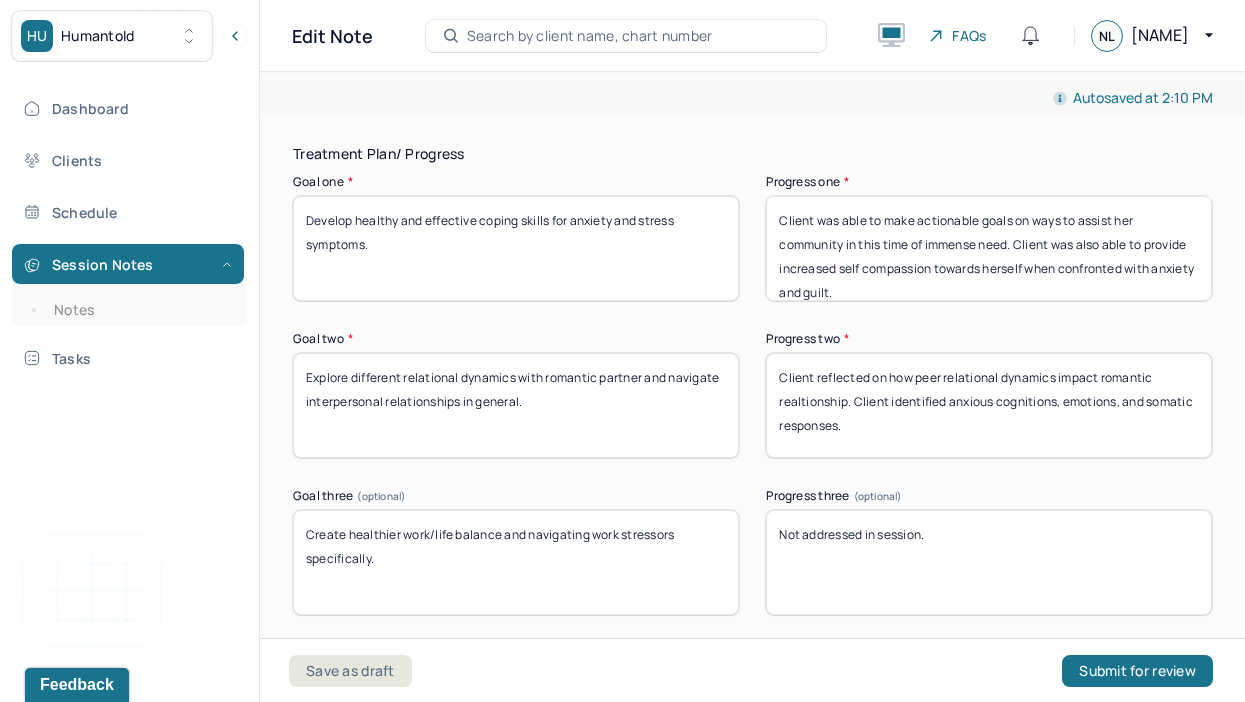 scroll, scrollTop: 3523, scrollLeft: 0, axis: vertical 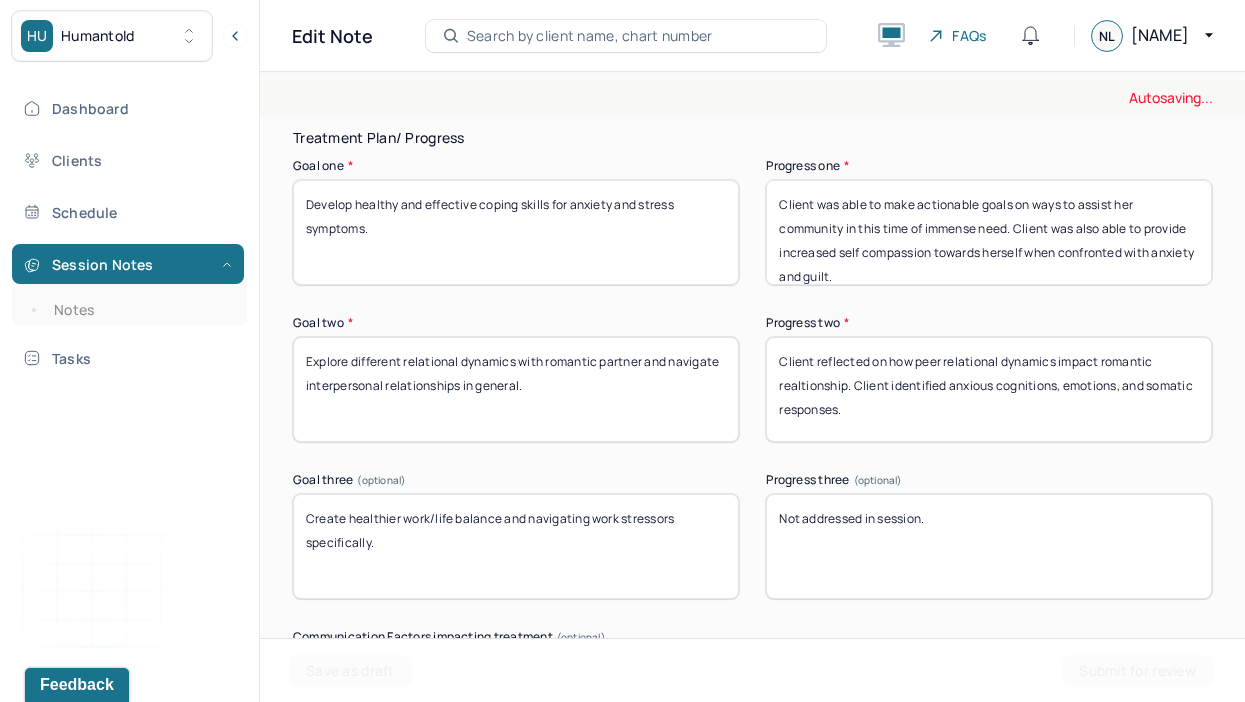 type on "Client was able to make actionable goals on ways to assist her community in this time of immense need. Client was also able to provide increased self compassion towards herself when confronted with anxiety and guilt." 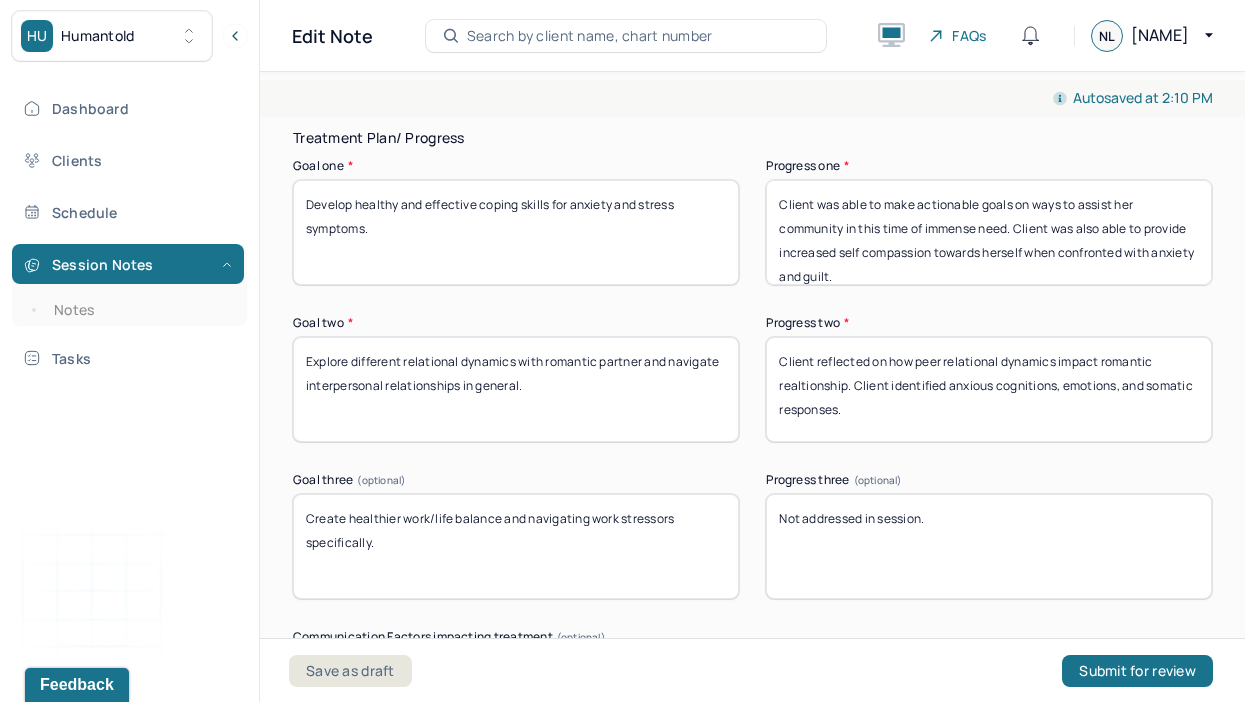 drag, startPoint x: 905, startPoint y: 408, endPoint x: 766, endPoint y: 284, distance: 186.2713 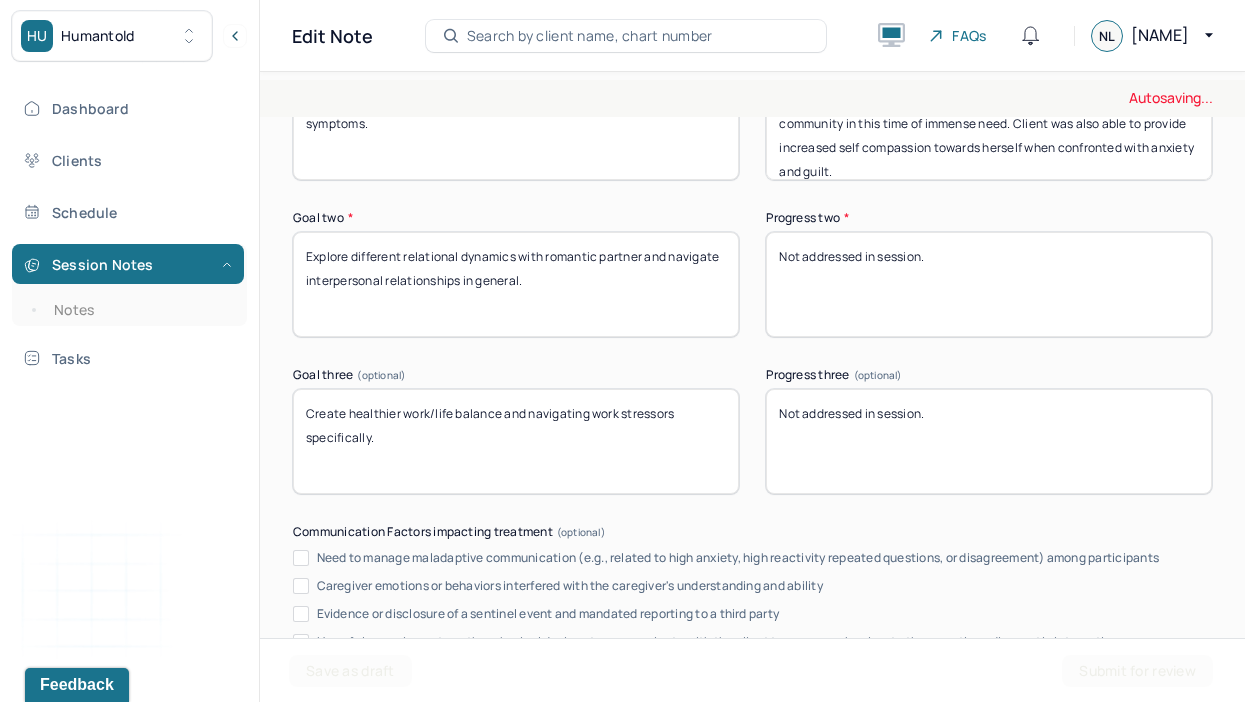 scroll, scrollTop: 3643, scrollLeft: 0, axis: vertical 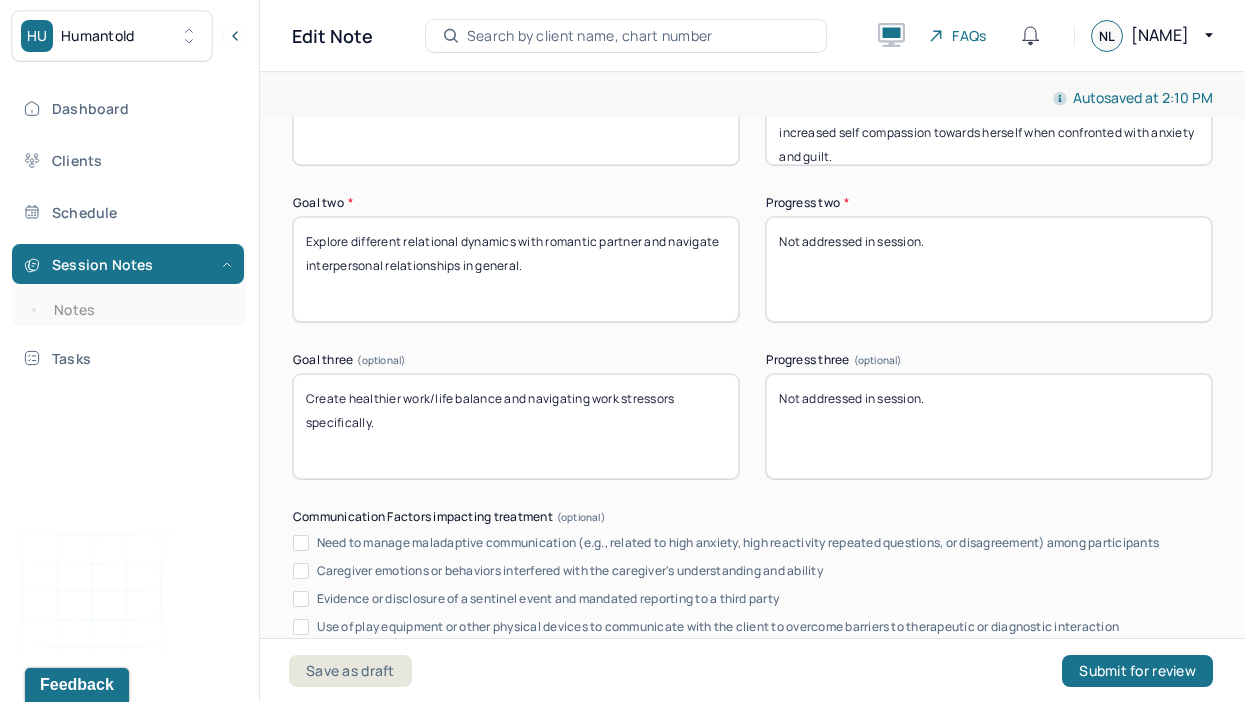 type on "Not addressed in session." 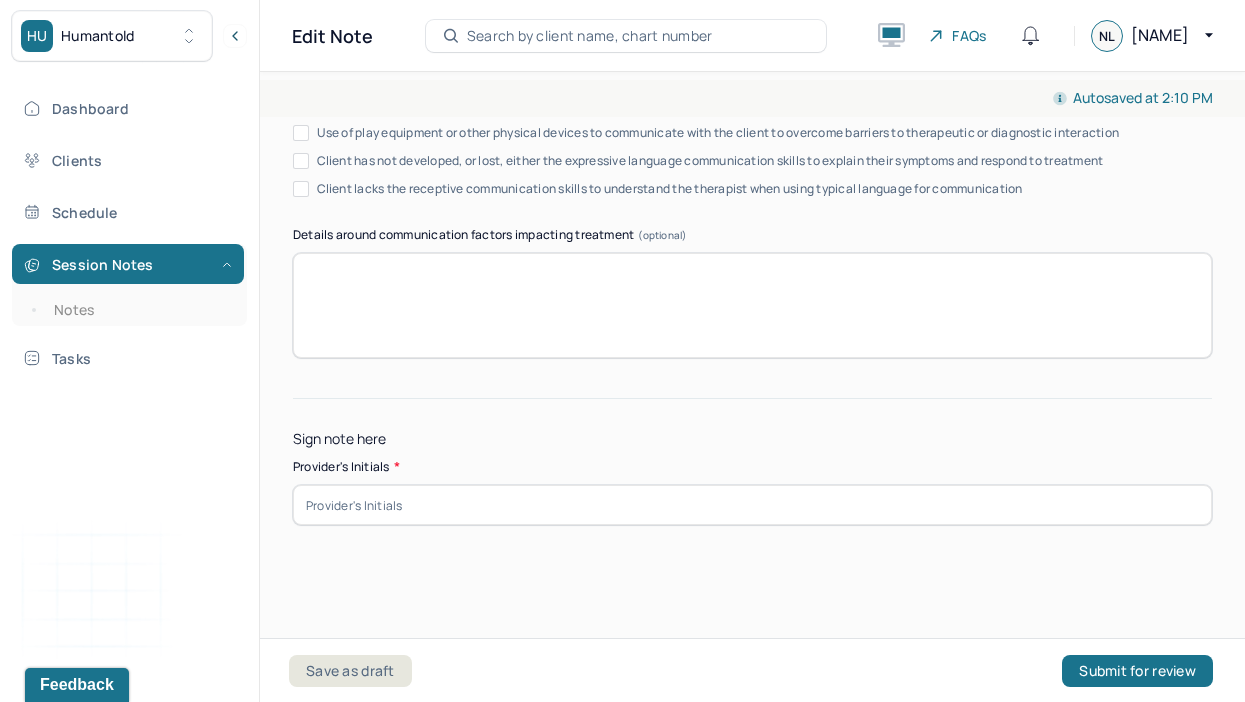 click at bounding box center [752, 505] 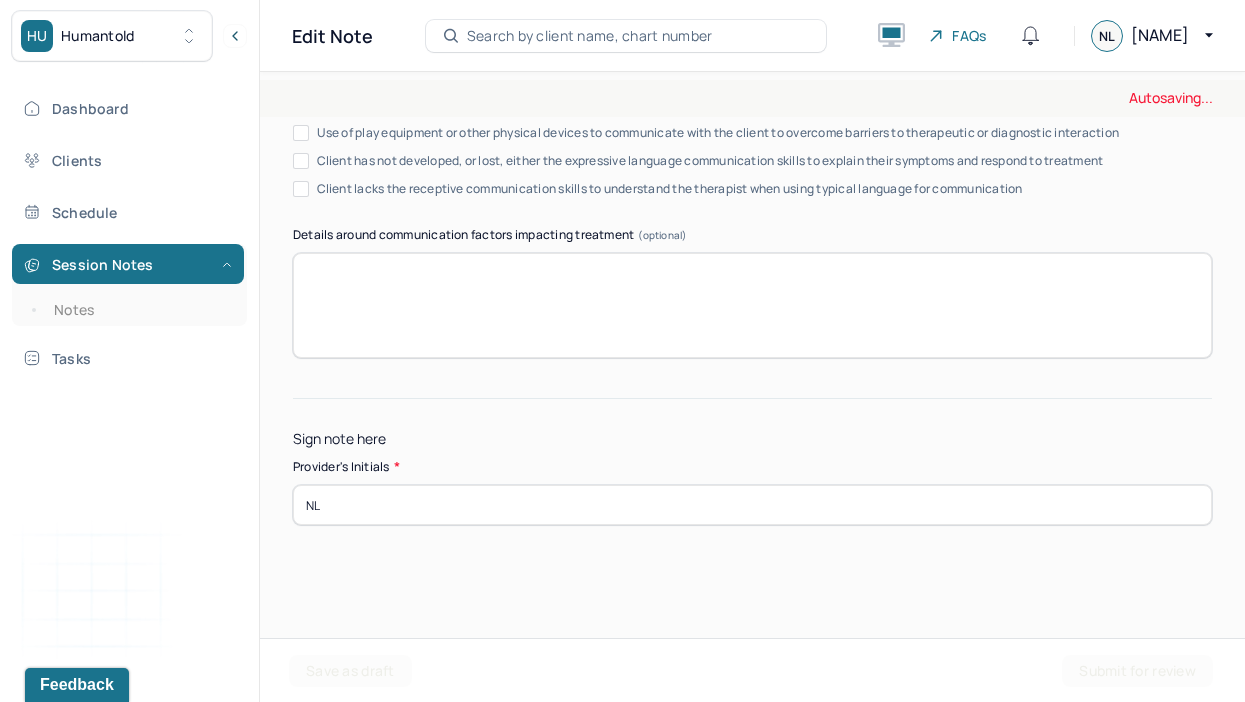 type on "NL" 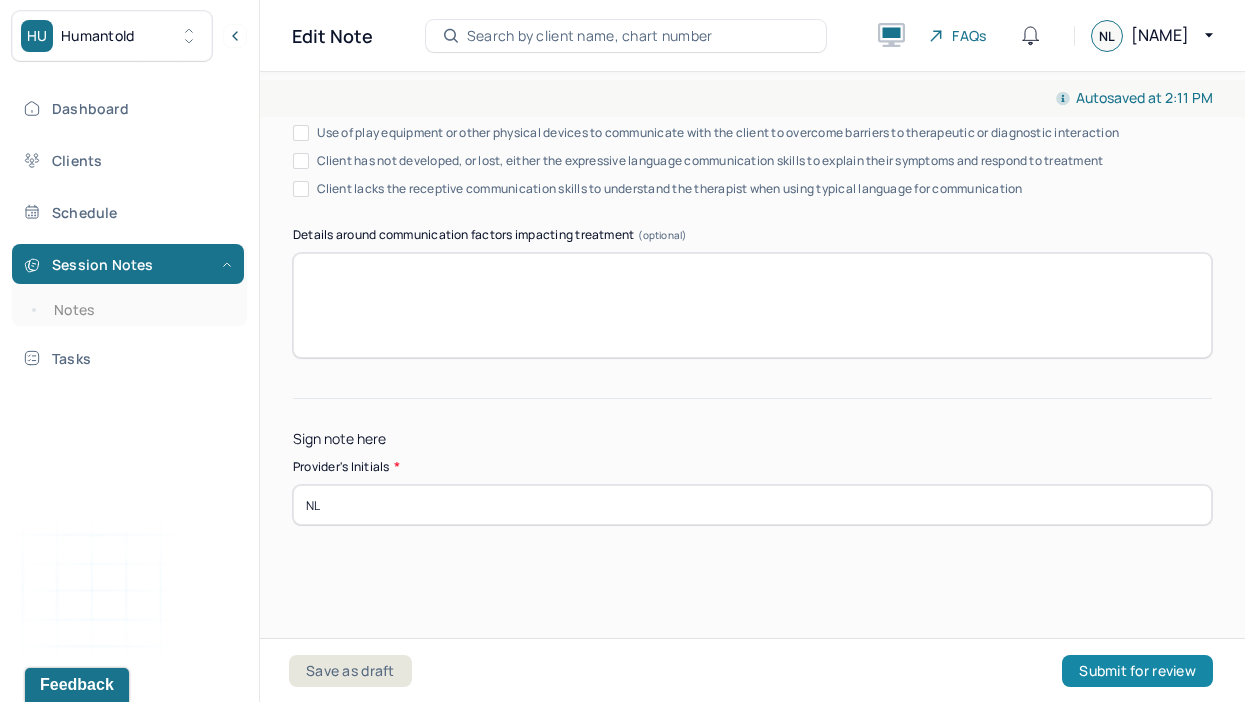click on "Submit for review" at bounding box center (1137, 671) 